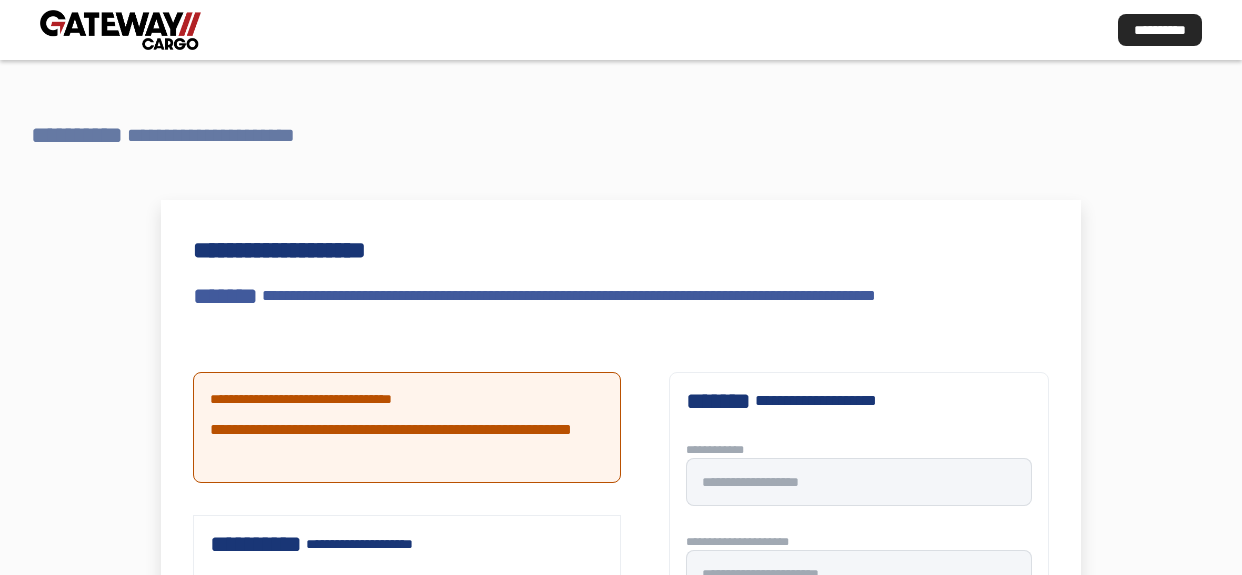 scroll, scrollTop: 0, scrollLeft: 0, axis: both 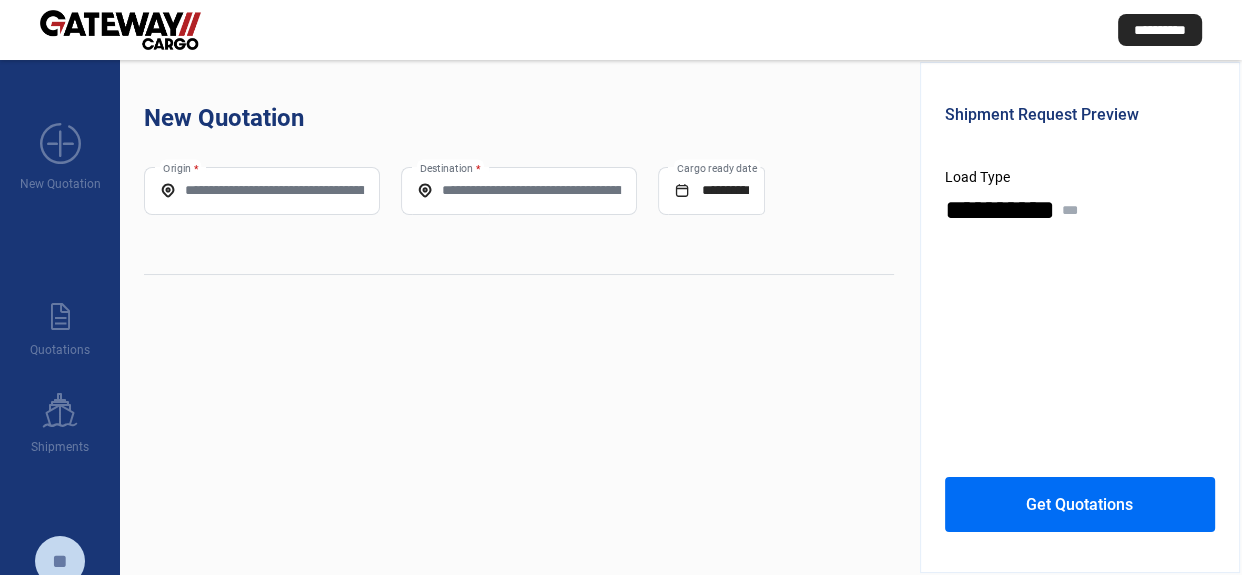 click on "Origin *" at bounding box center (262, 190) 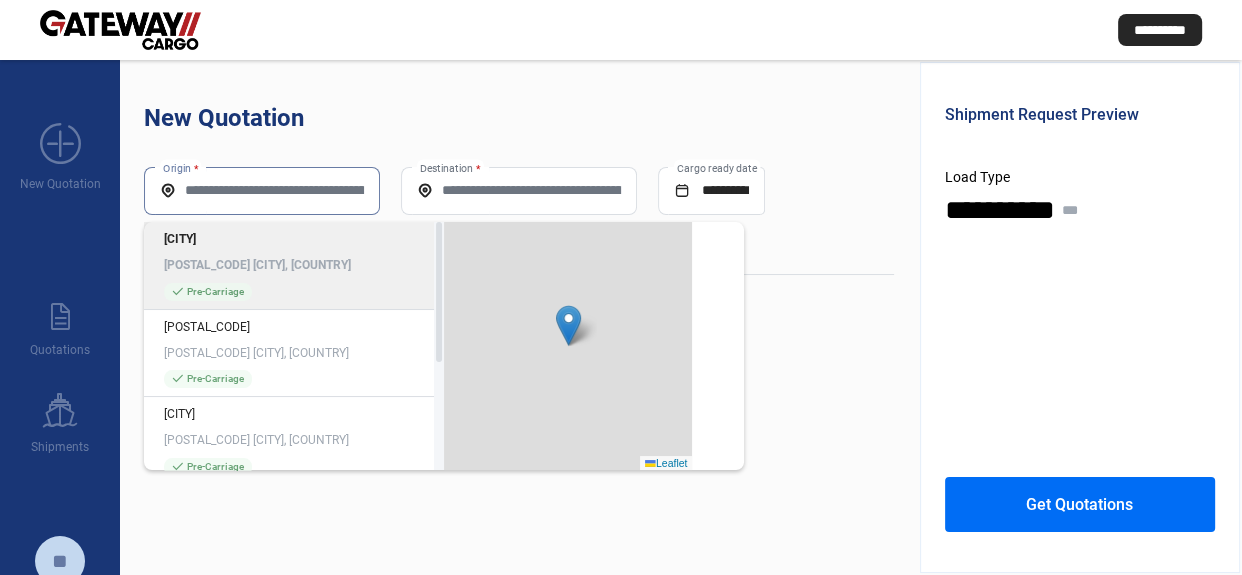 paste on "**********" 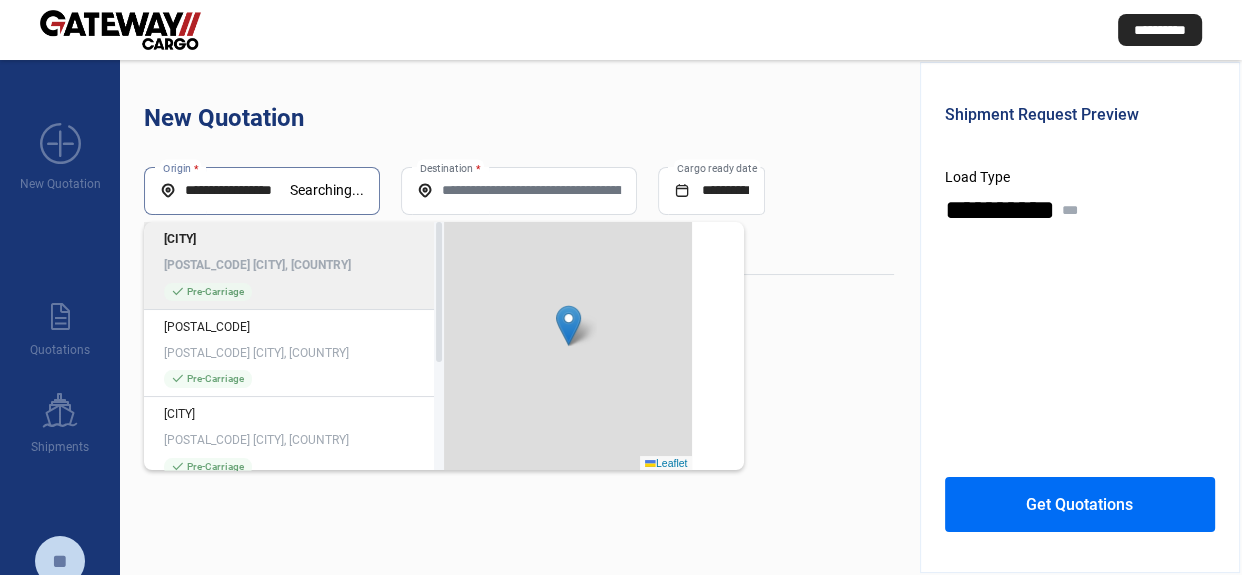 type on "**********" 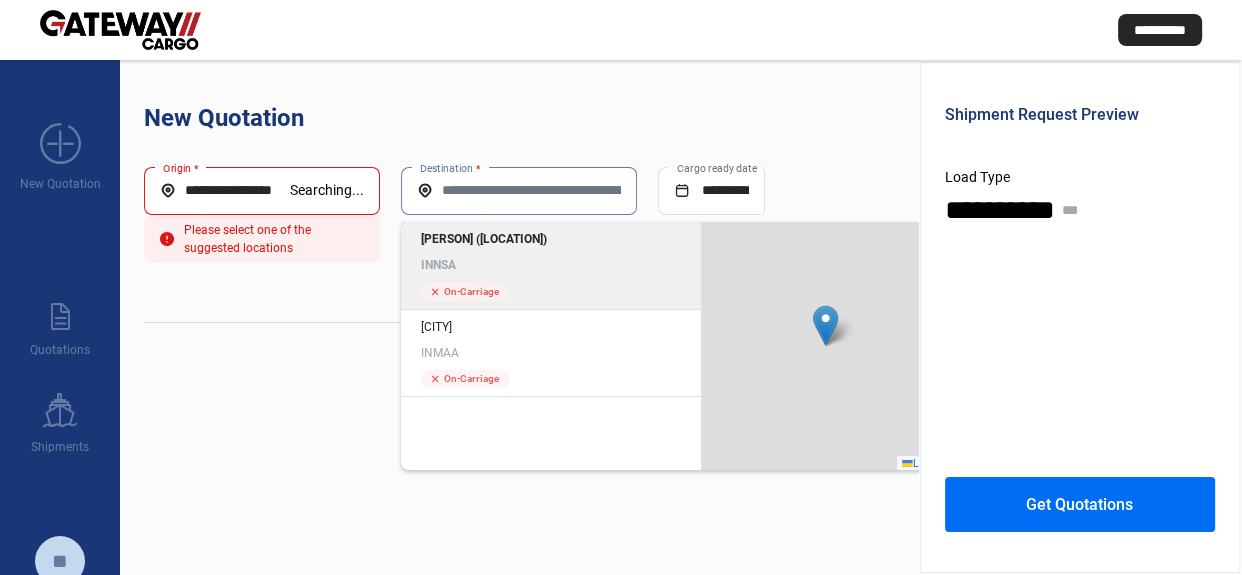 click on "INNSA" 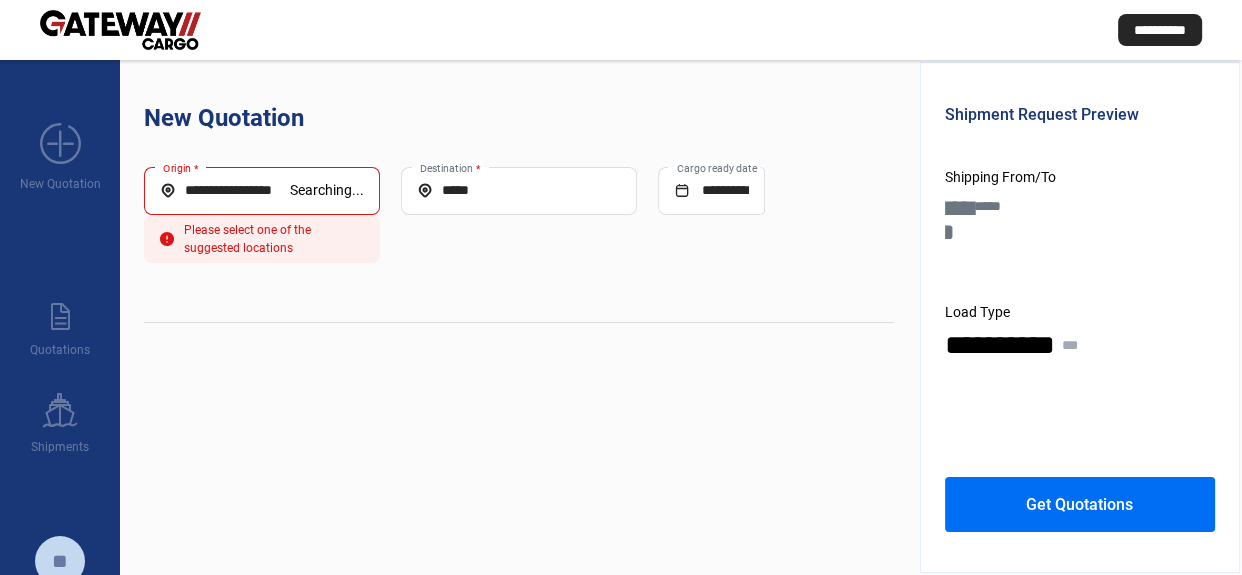 drag, startPoint x: 259, startPoint y: 192, endPoint x: 256, endPoint y: 176, distance: 16.27882 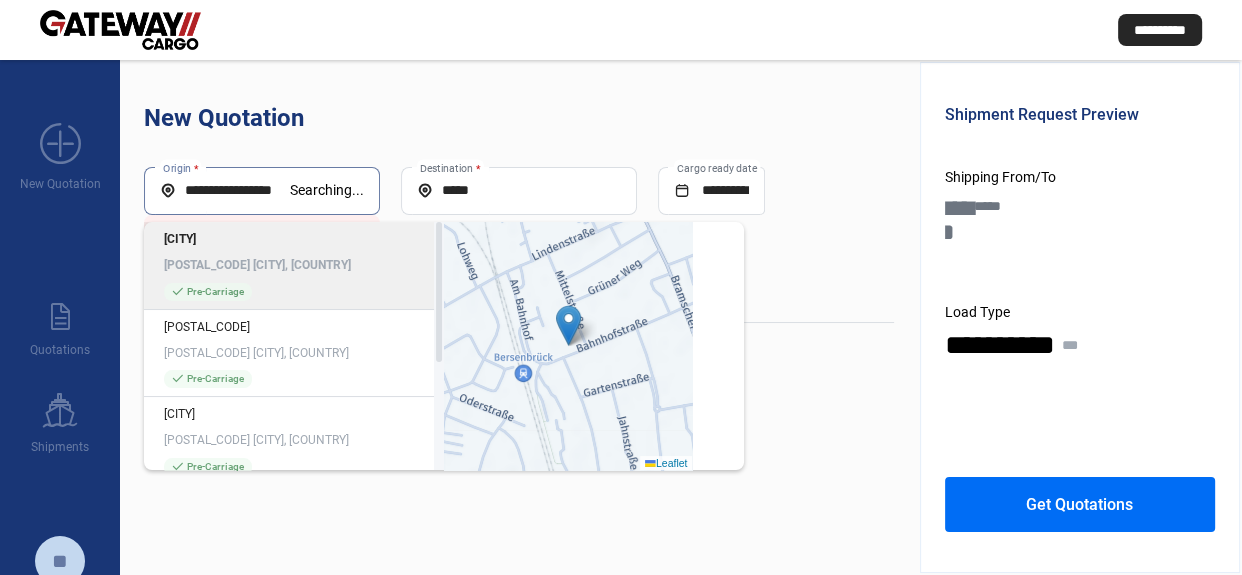 scroll, scrollTop: 0, scrollLeft: 0, axis: both 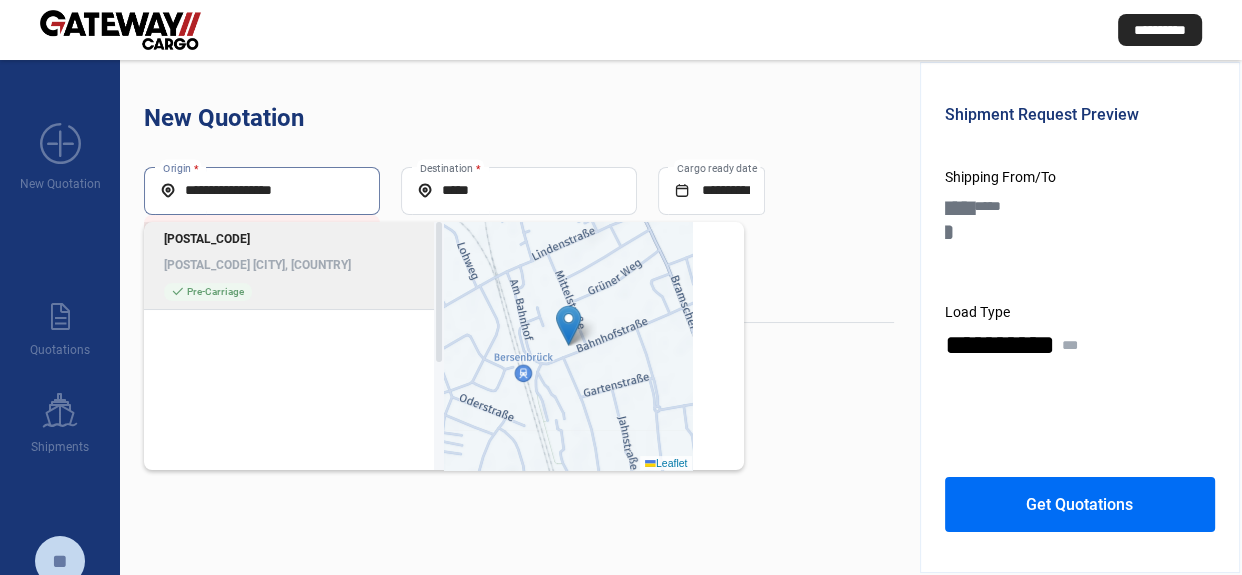 drag, startPoint x: 252, startPoint y: 194, endPoint x: 420, endPoint y: 218, distance: 169.70563 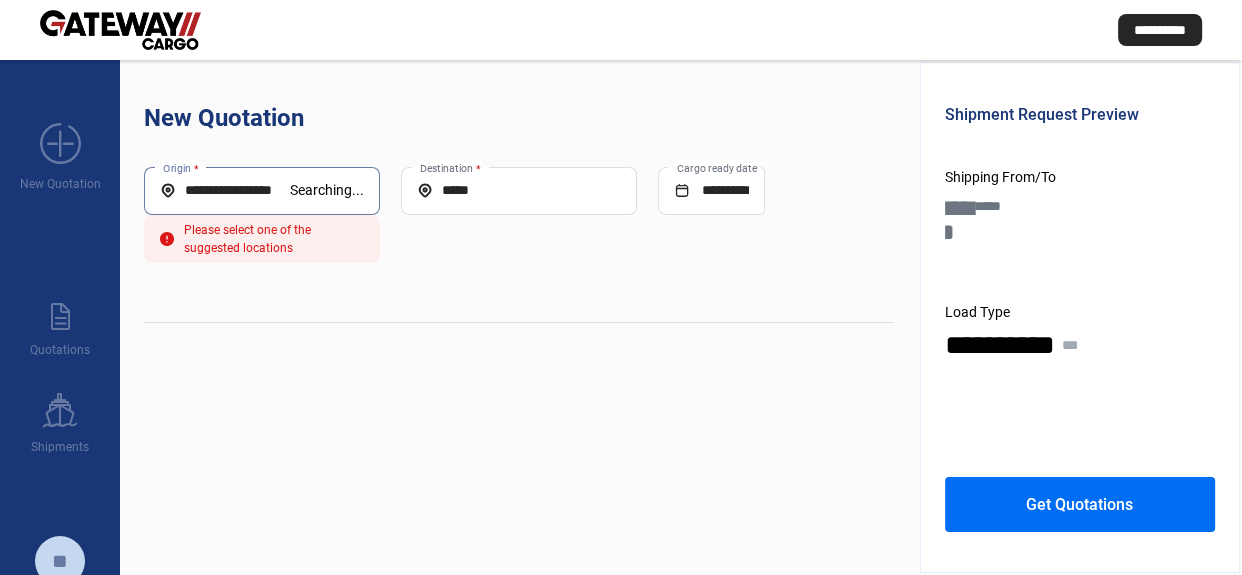 click on "**********" at bounding box center [225, 190] 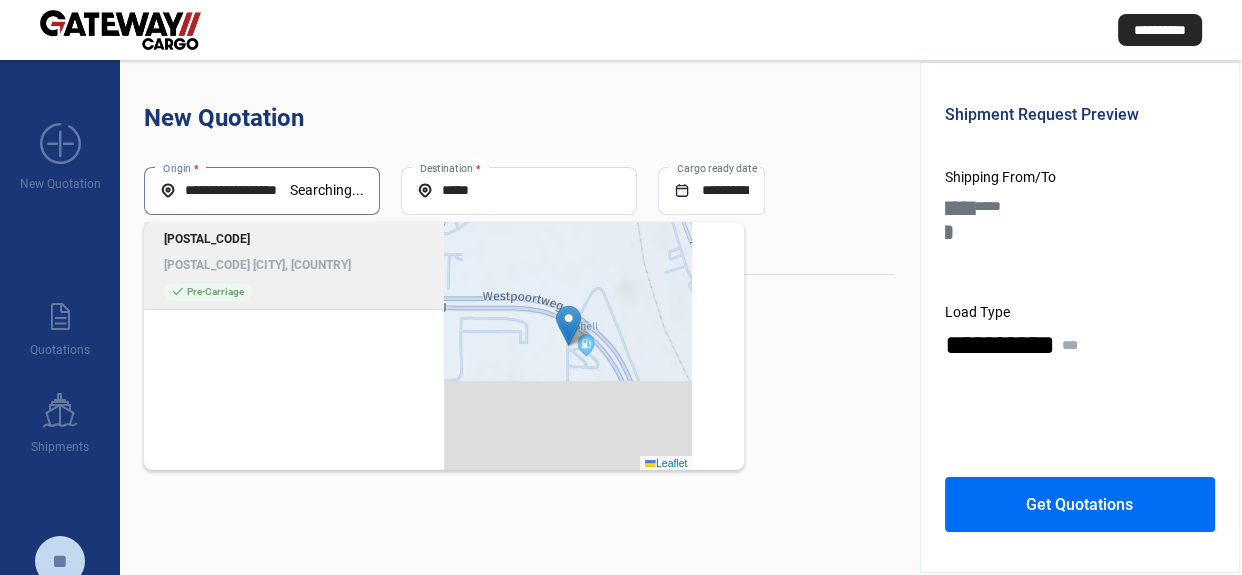 click on "[POSTAL_CODE] [POSTAL_CODE] [CITY], [COUNTRY]" 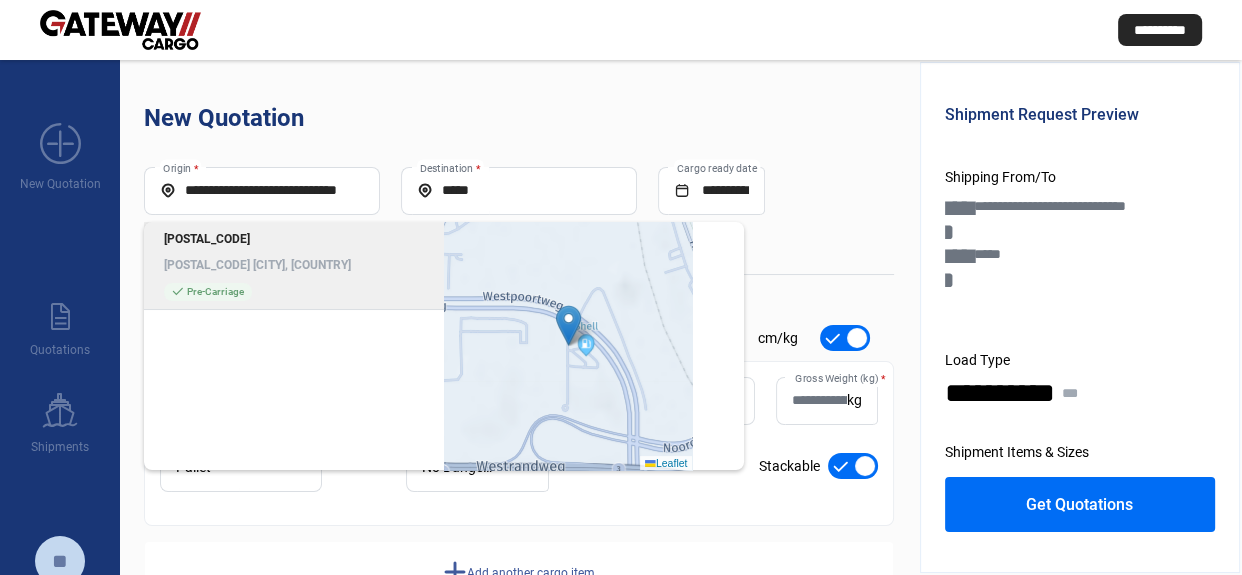 click on "[POSTAL_CODE] [CITY], [COUNTRY]" 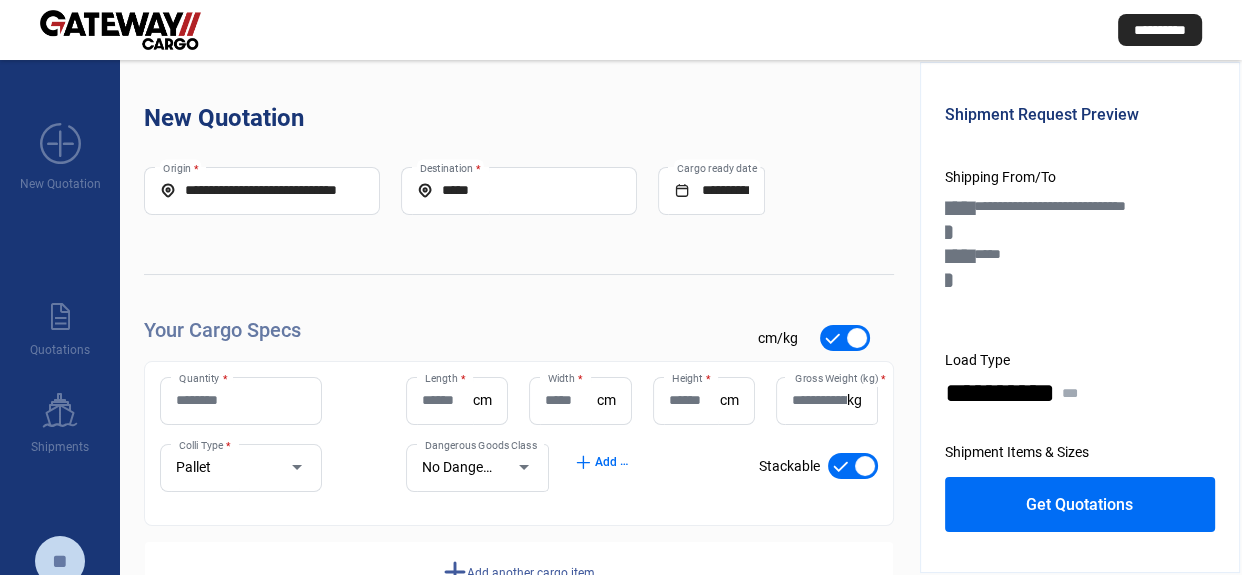 click on "Quantity *" 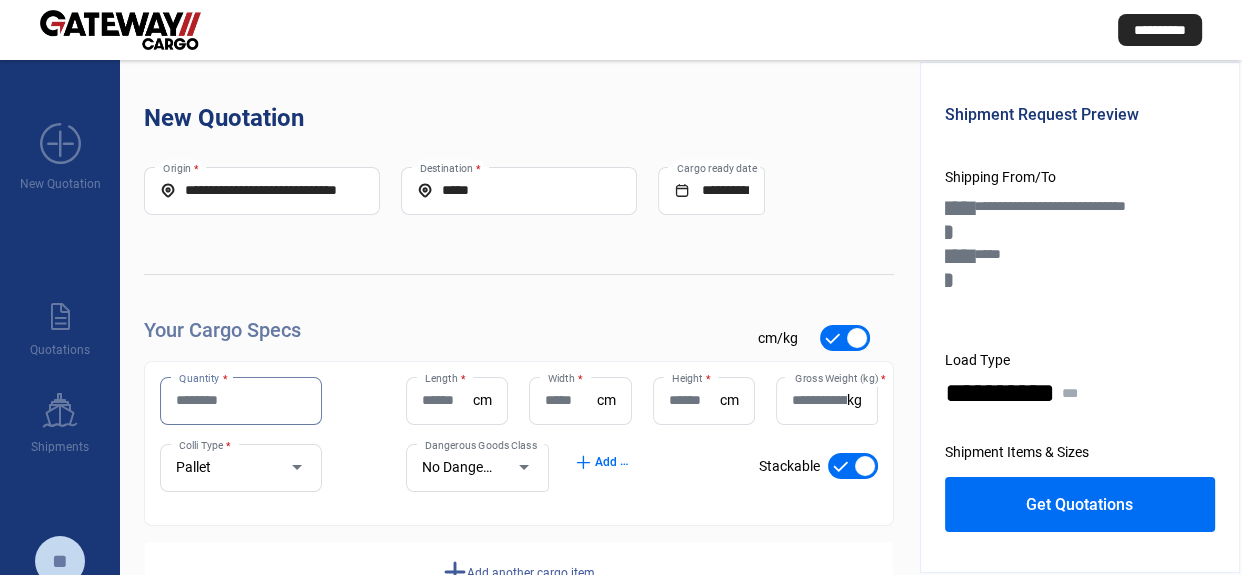 click on "Quantity *" at bounding box center (241, 400) 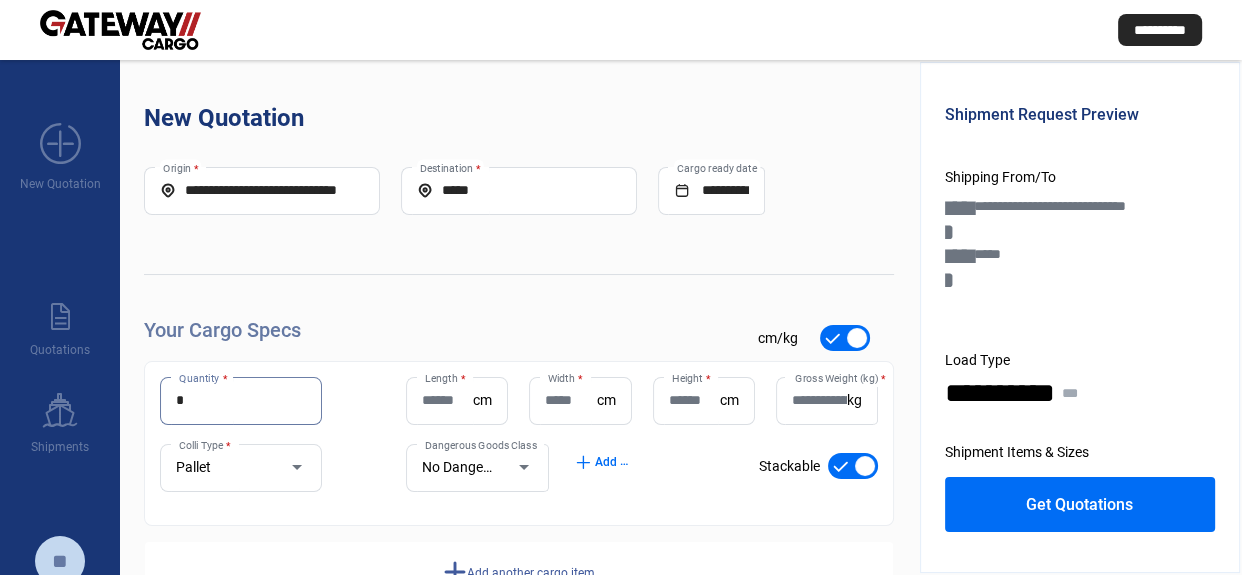 type on "*" 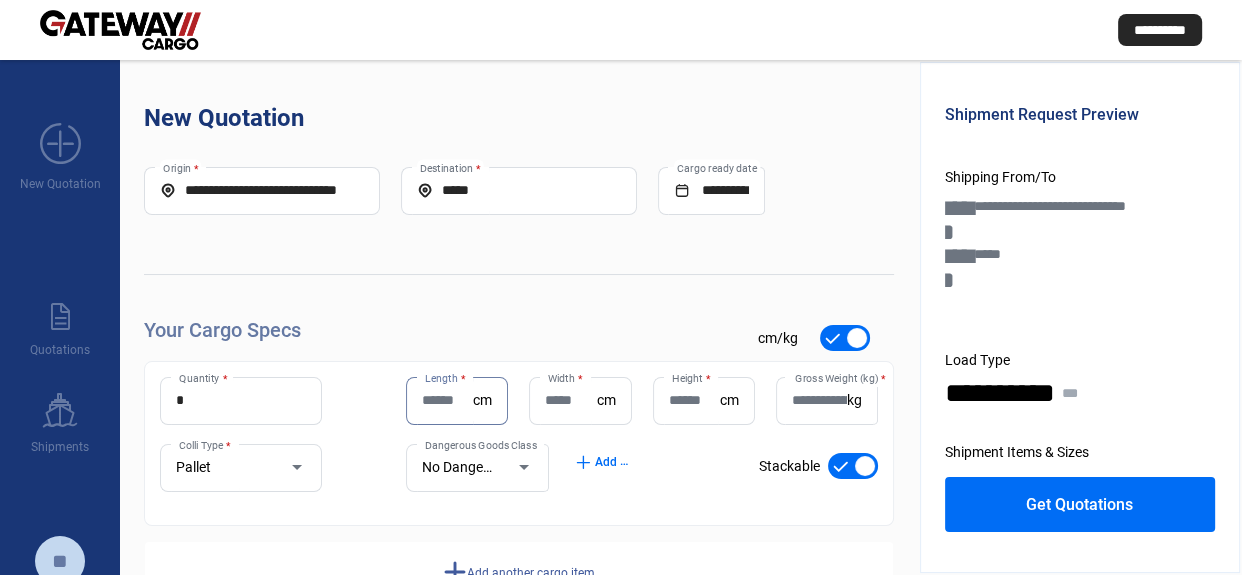 click on "*" at bounding box center [241, 400] 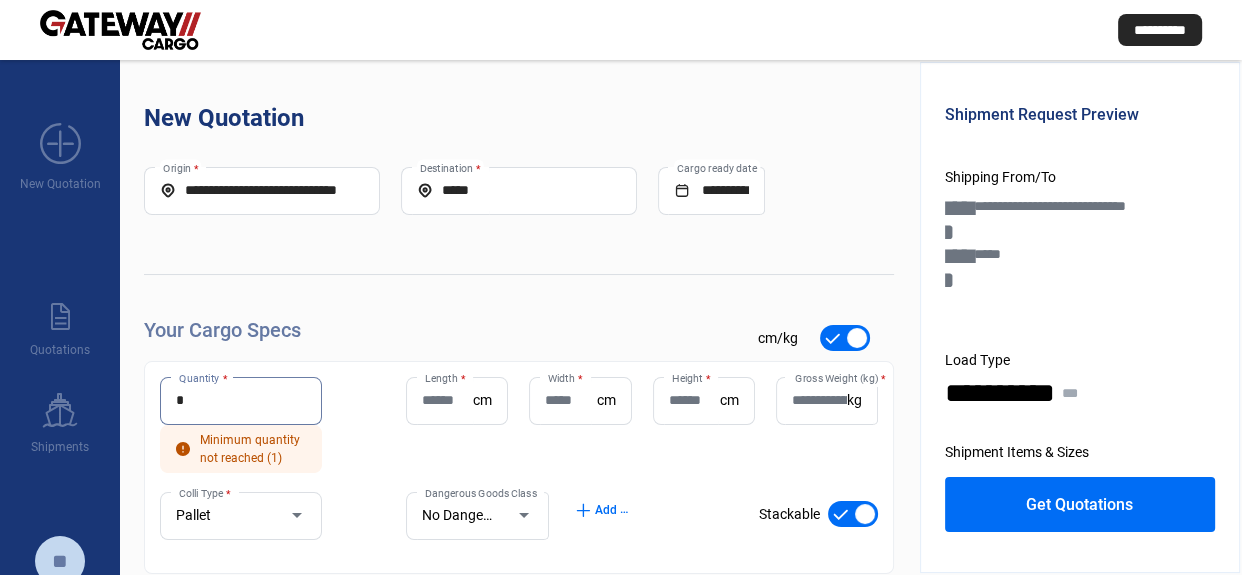 type on "*" 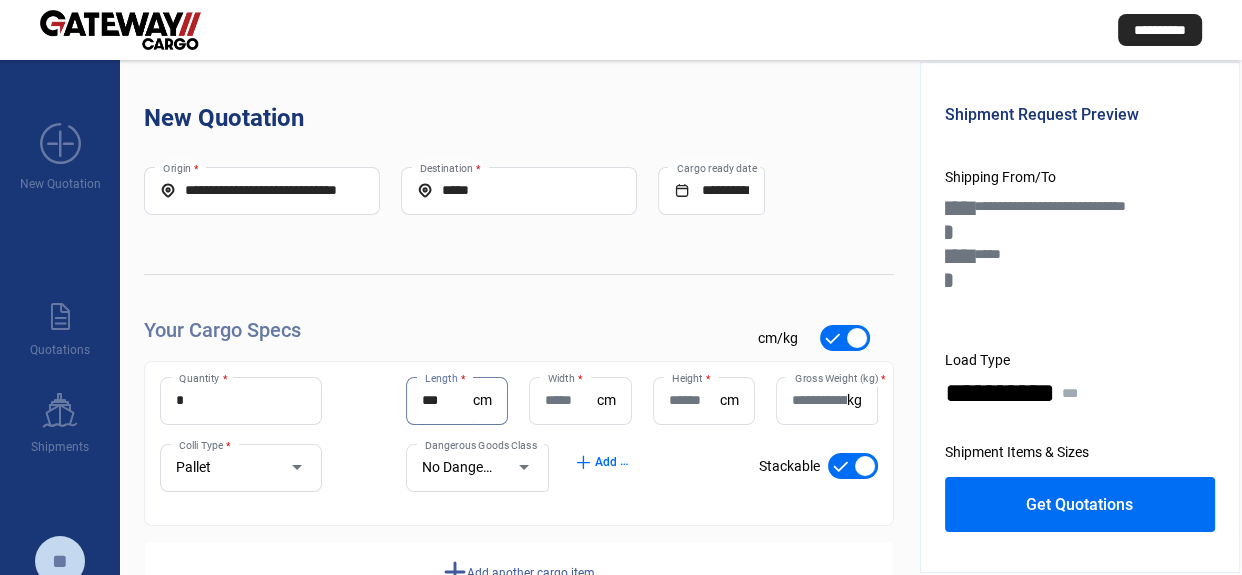 type on "***" 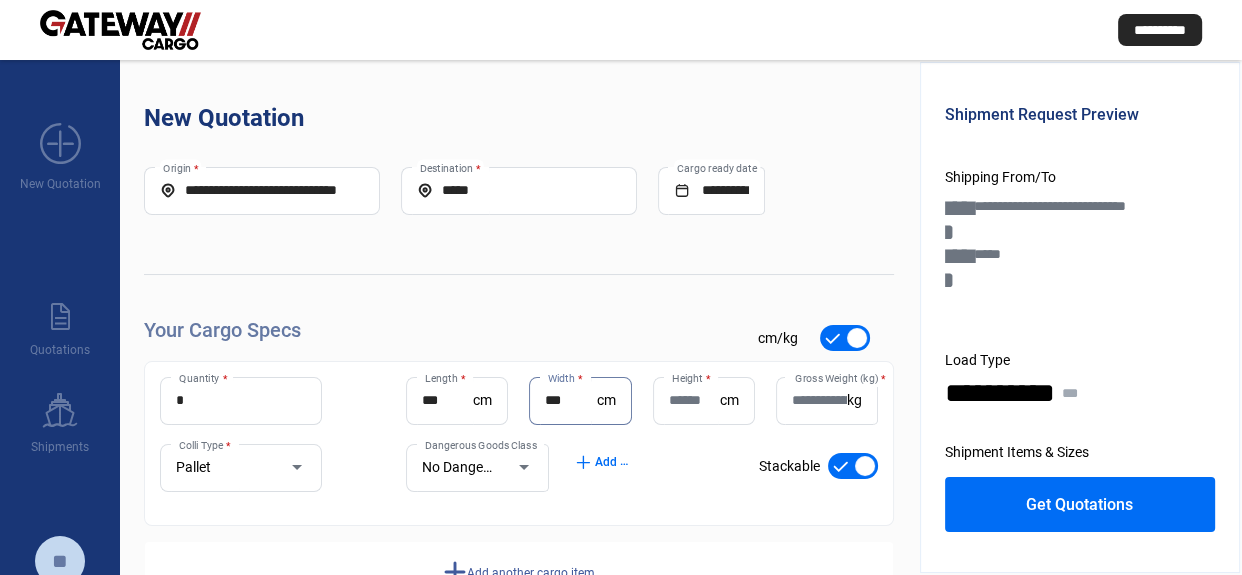 drag, startPoint x: 576, startPoint y: 402, endPoint x: 532, endPoint y: 416, distance: 46.173584 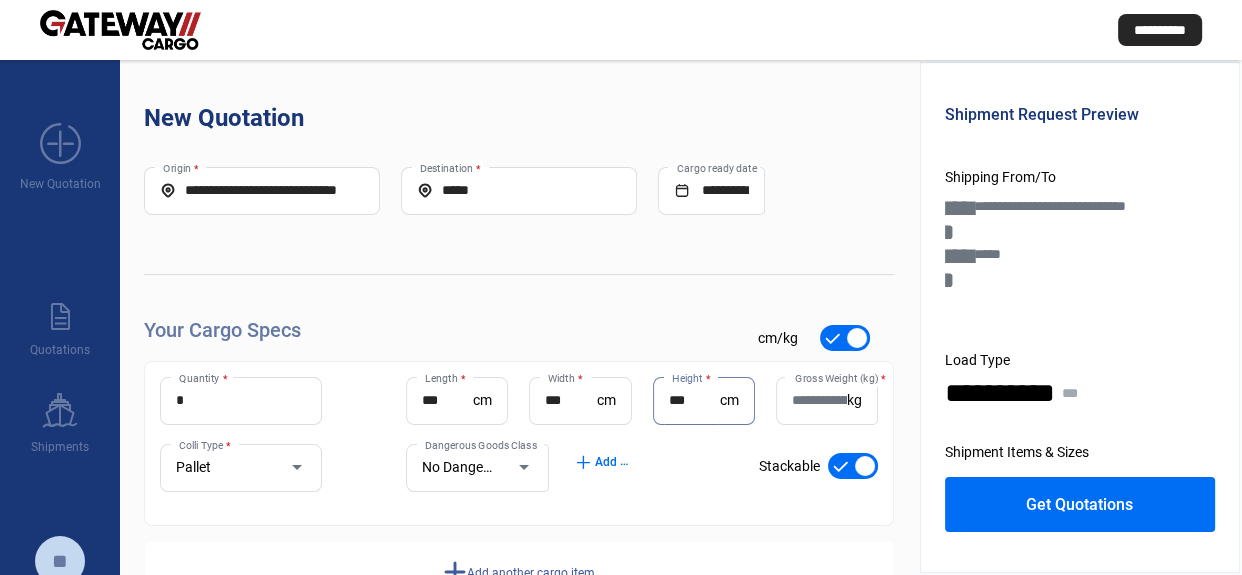 scroll, scrollTop: 67, scrollLeft: 0, axis: vertical 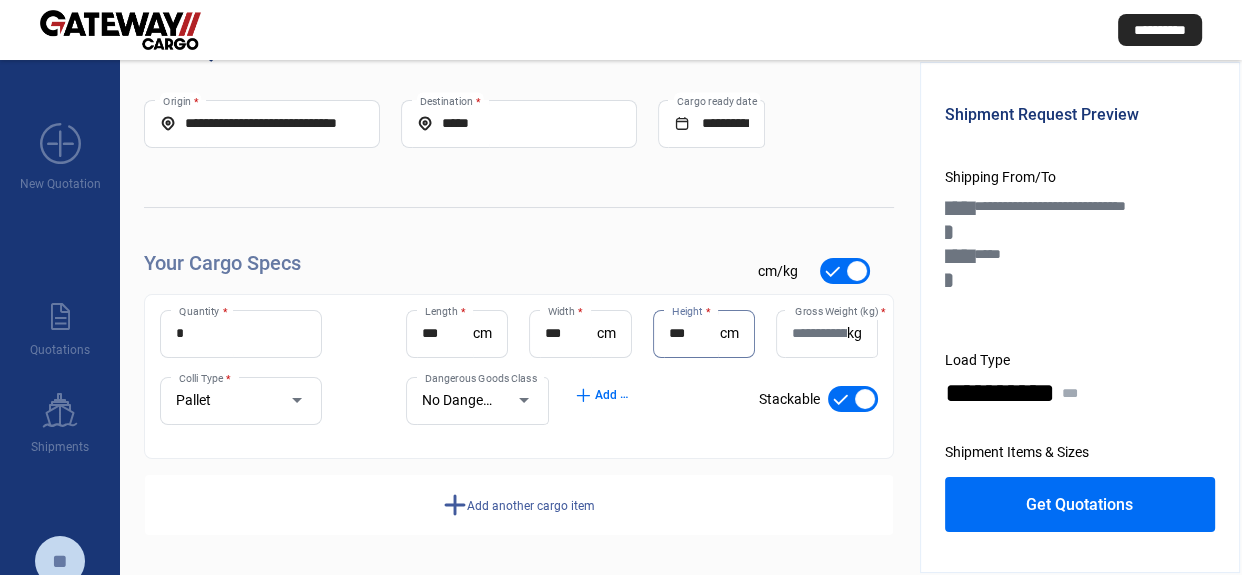 type on "***" 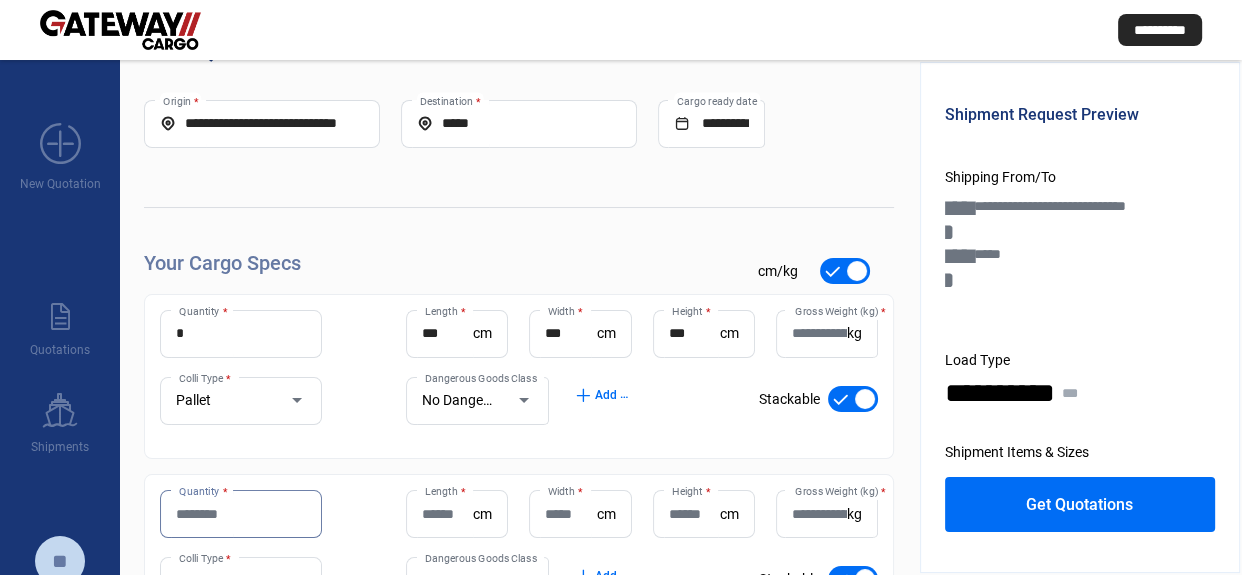 click on "Quantity *" at bounding box center [241, 514] 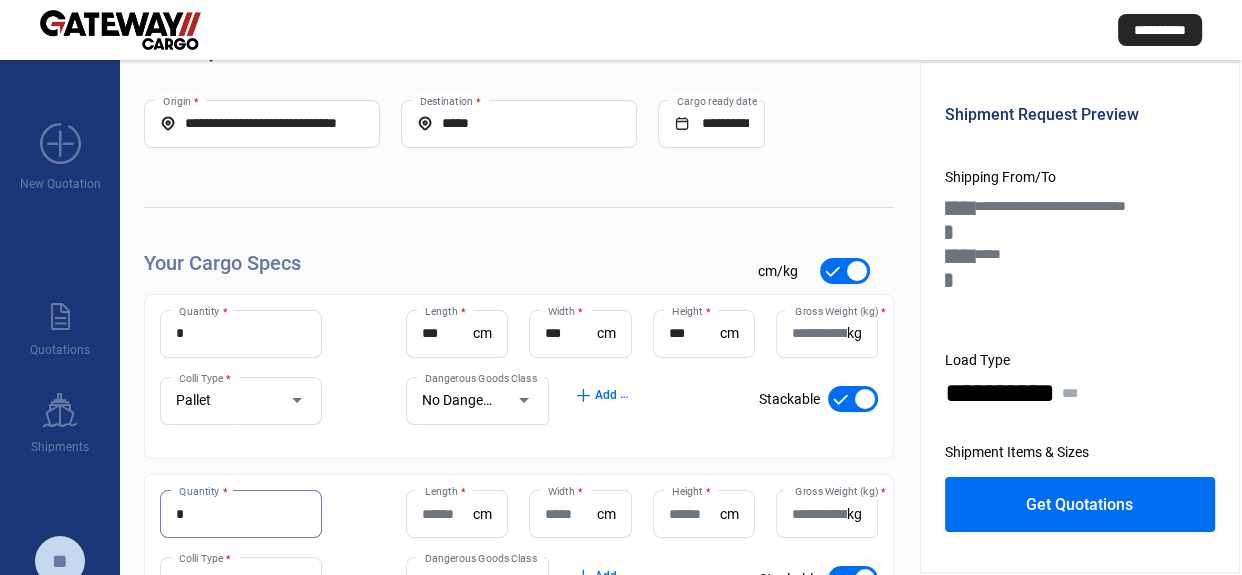 type on "*" 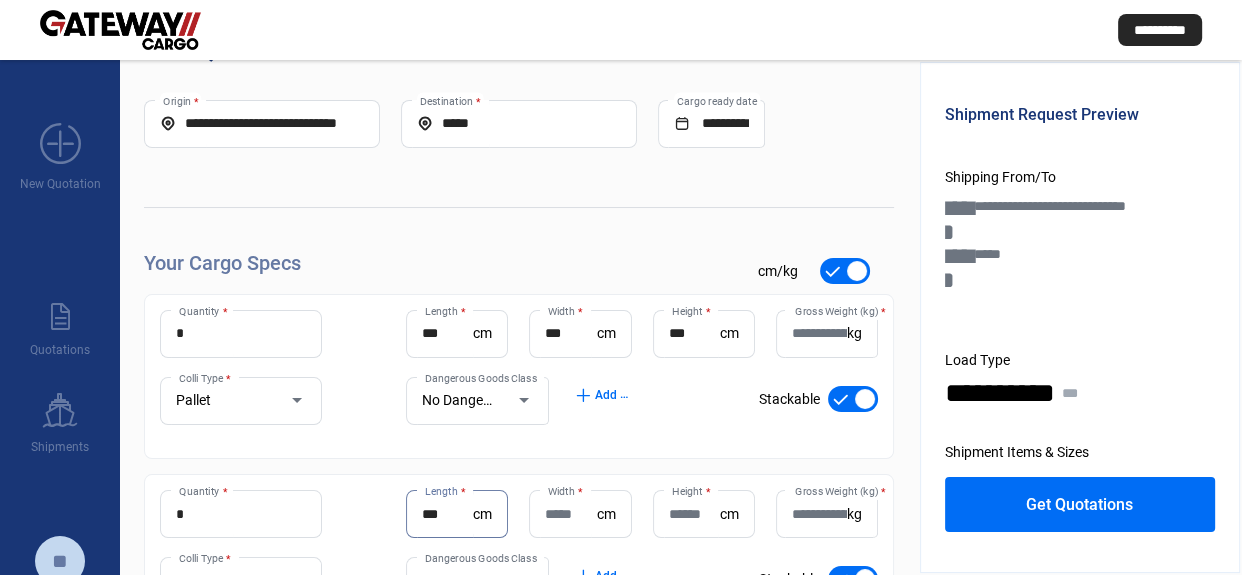 type on "***" 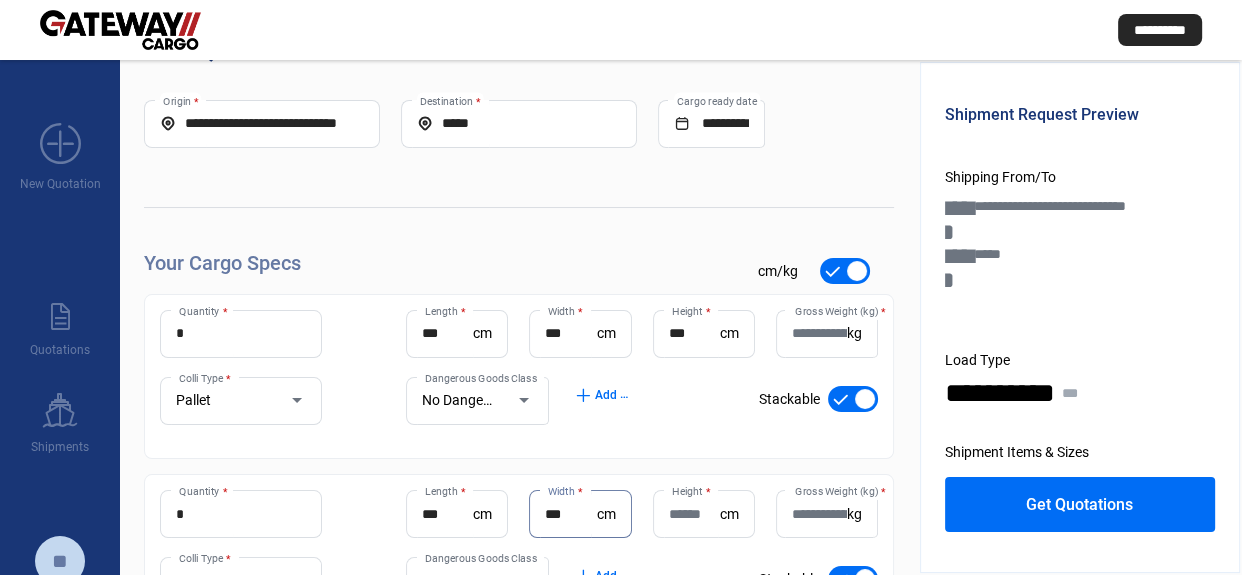 type on "***" 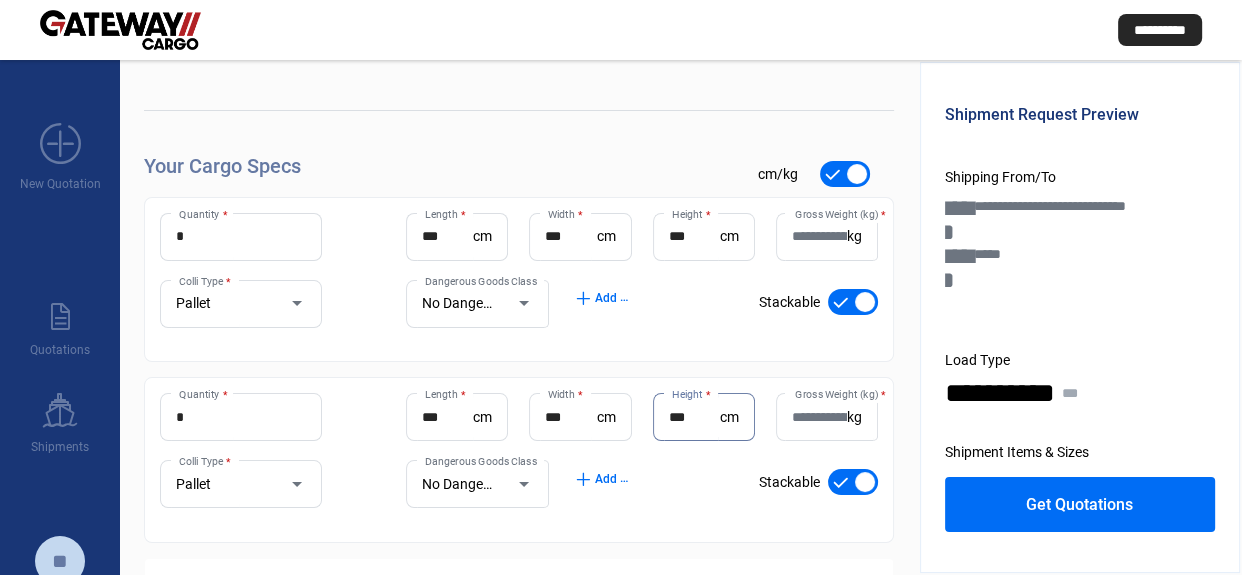 scroll, scrollTop: 248, scrollLeft: 0, axis: vertical 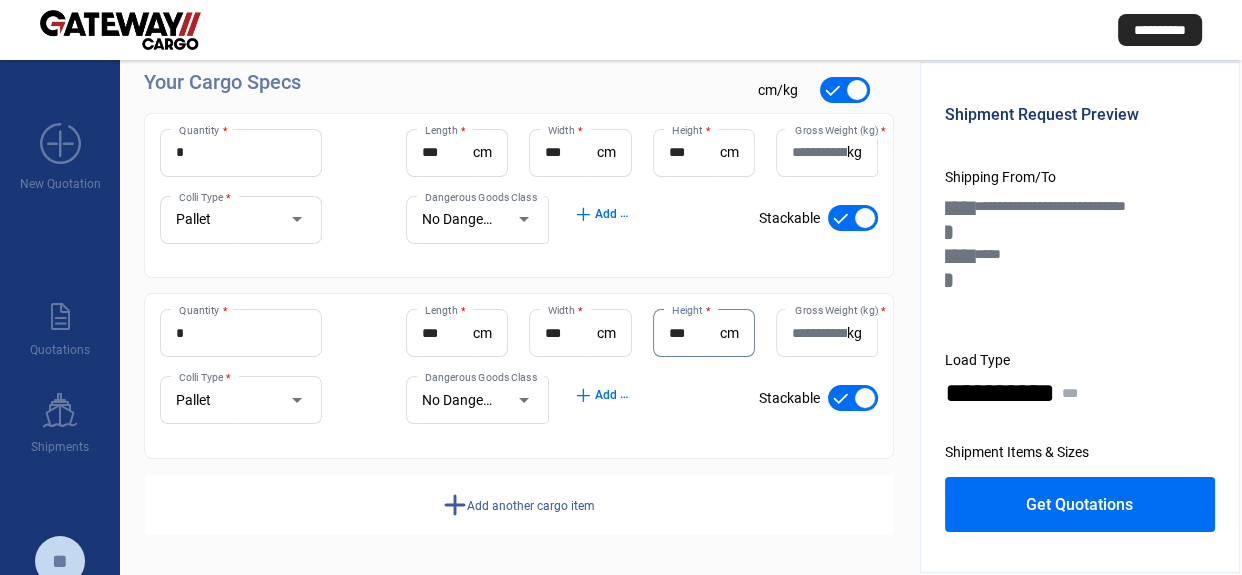 type on "***" 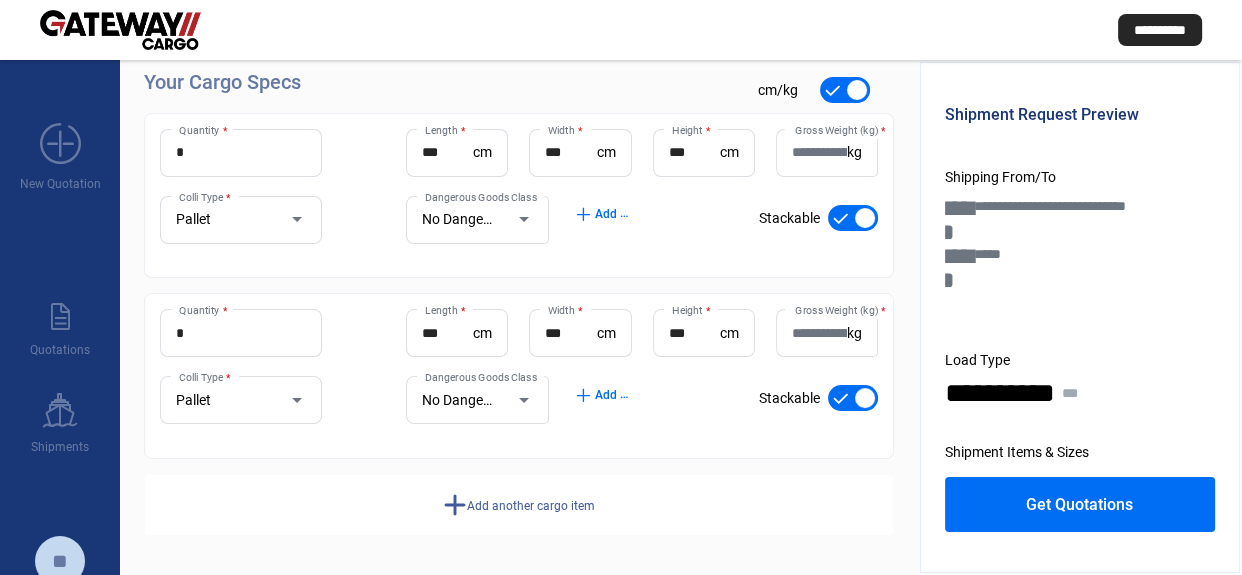 click on "add  Add another cargo item" 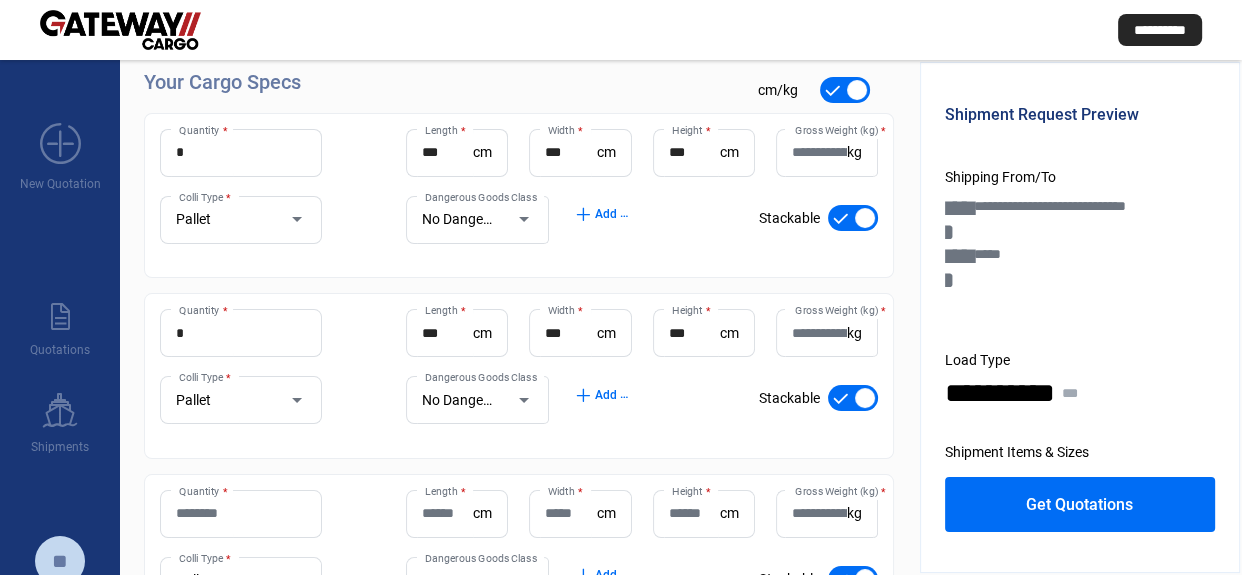 click on "Quantity *" at bounding box center [241, 513] 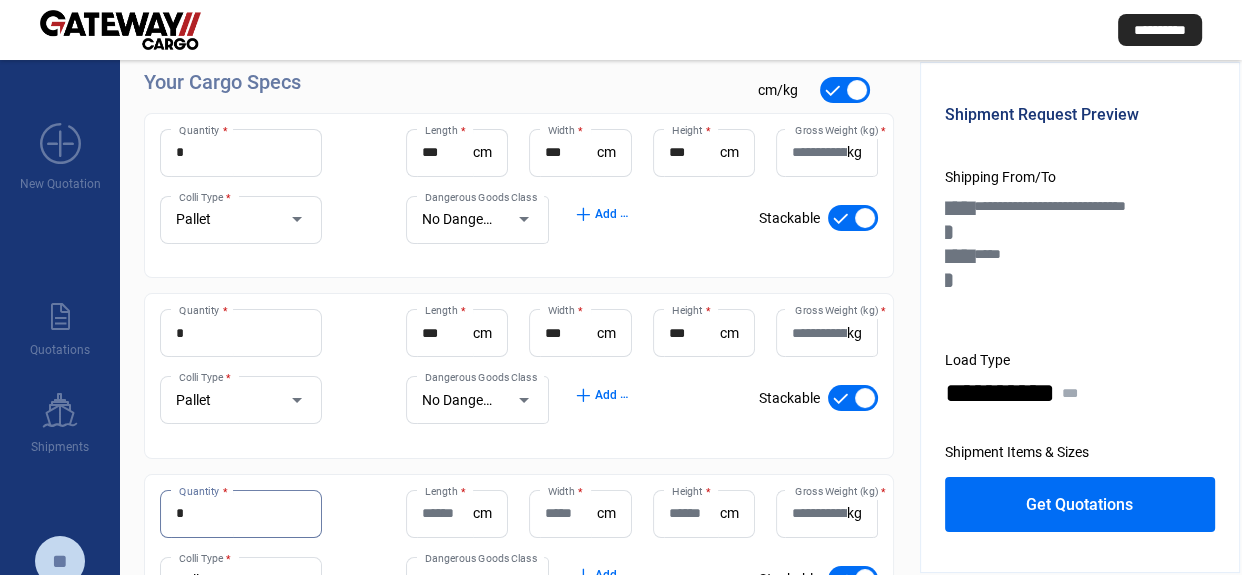 type on "*" 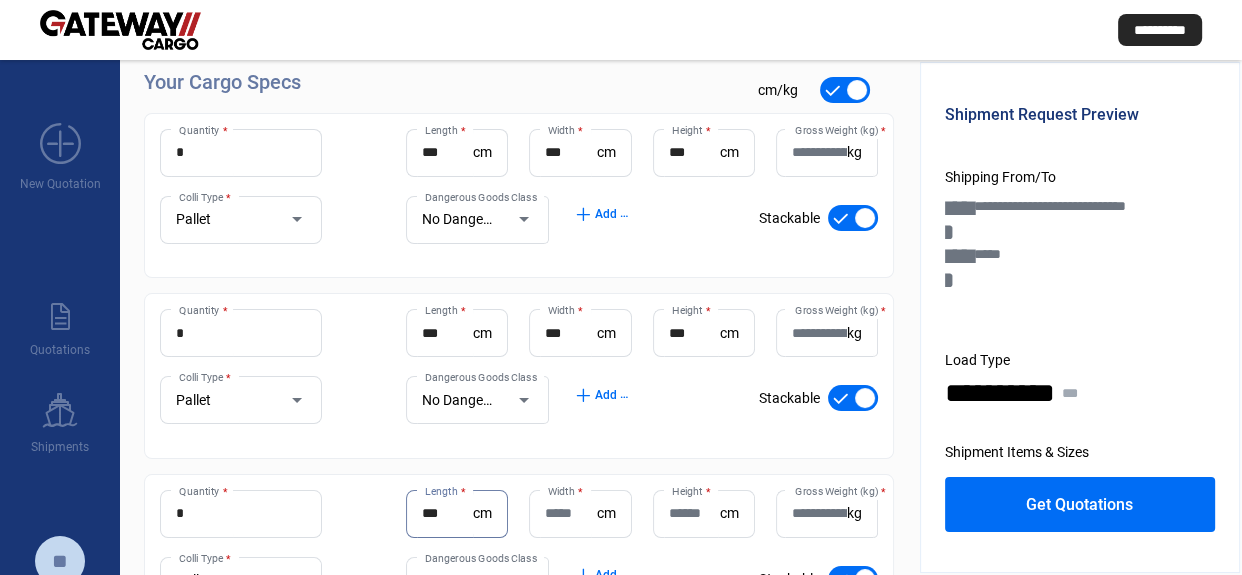 type on "***" 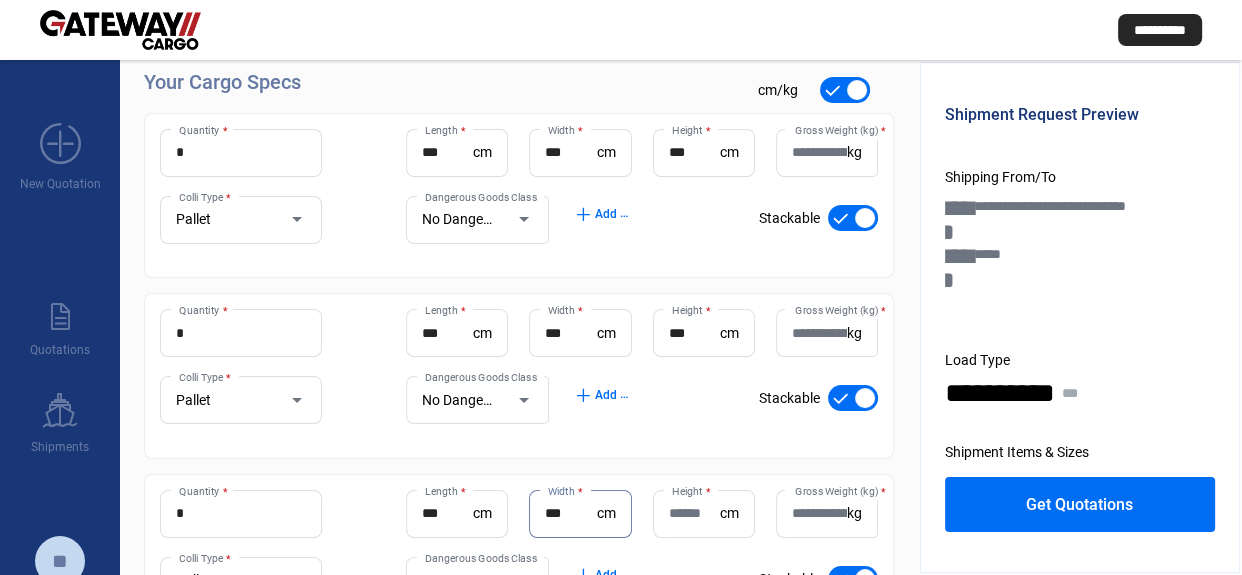 type on "***" 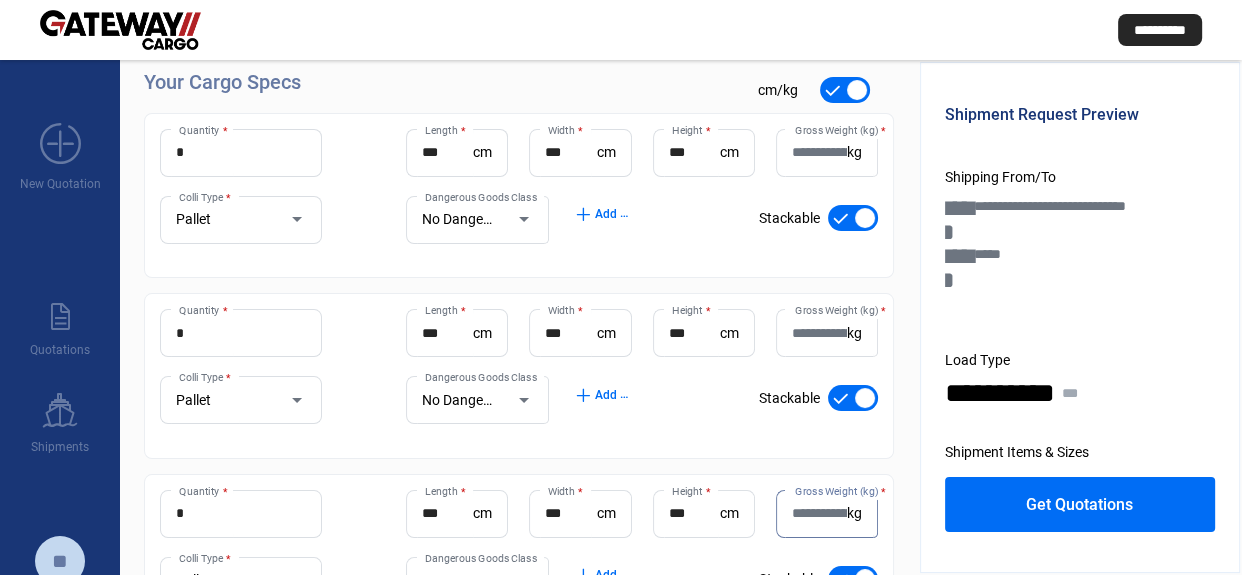 click on "*** Height  *" 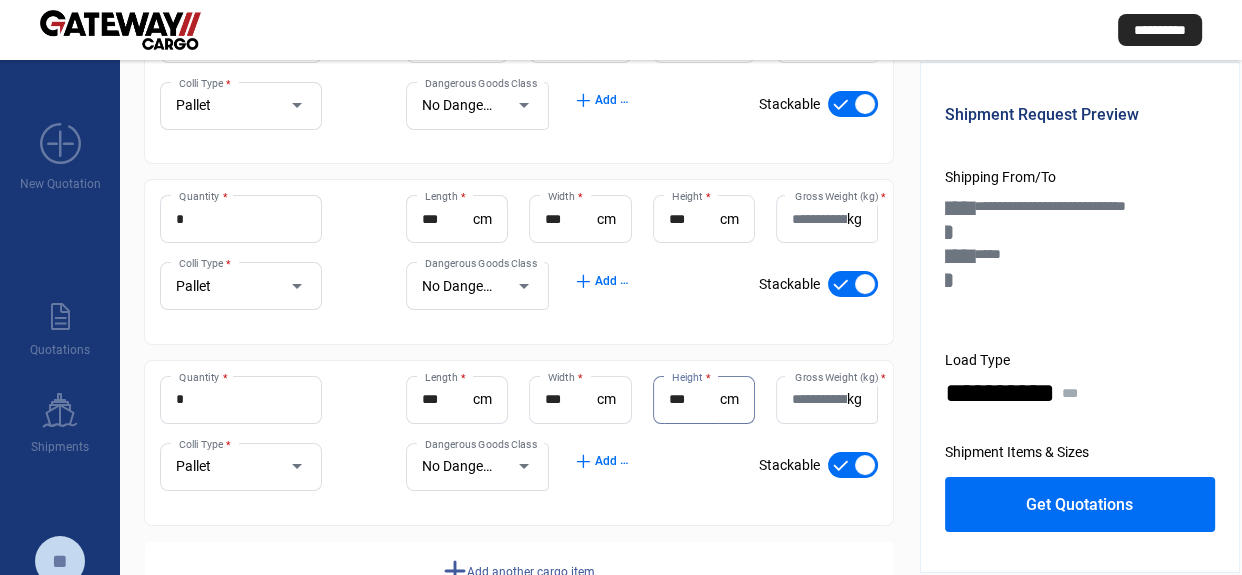 scroll, scrollTop: 428, scrollLeft: 0, axis: vertical 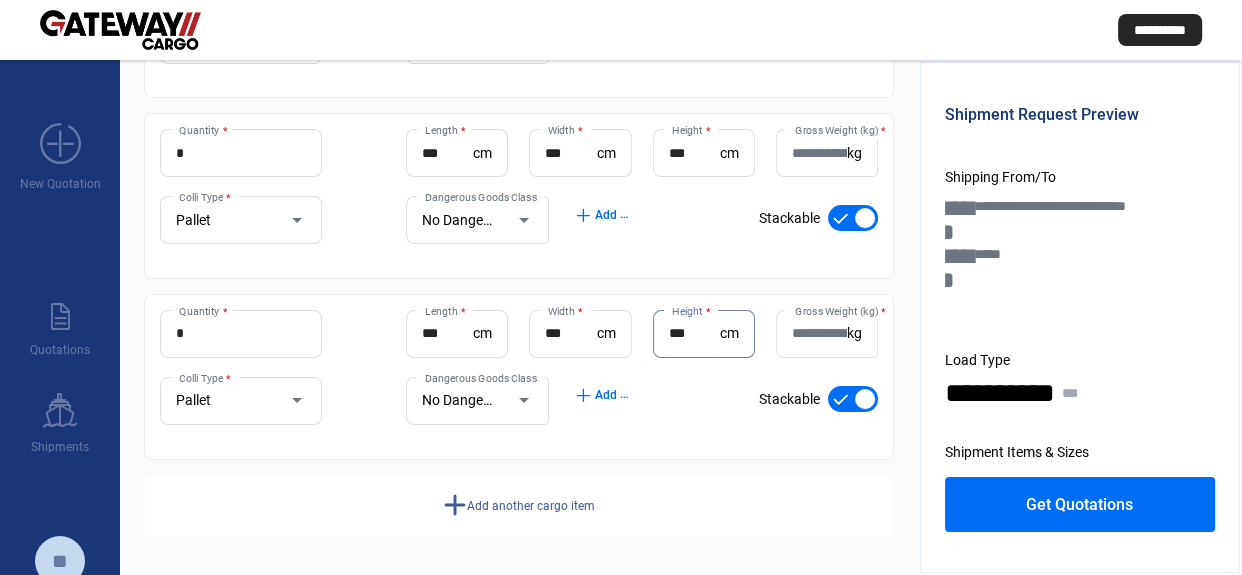 type on "***" 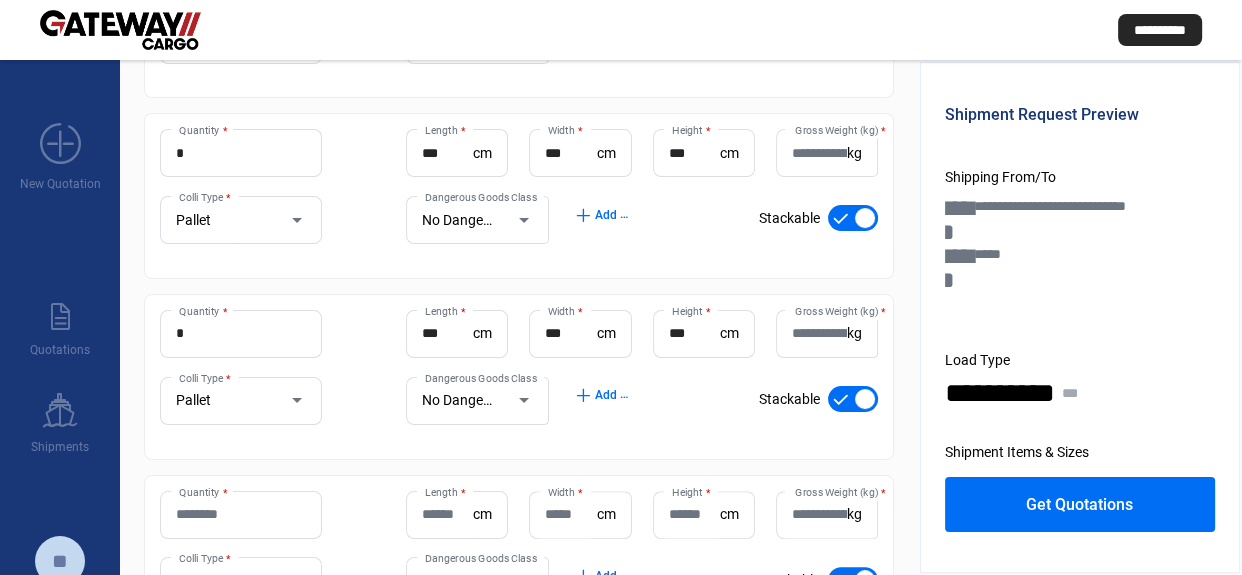 click on "Quantity *" at bounding box center [241, 514] 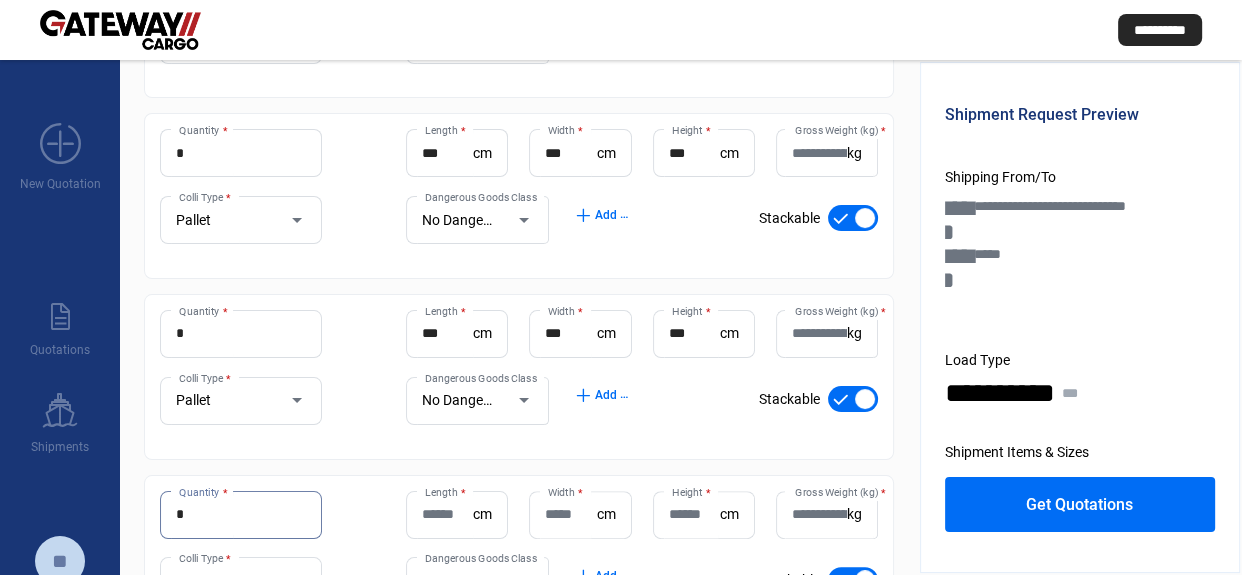 type on "*" 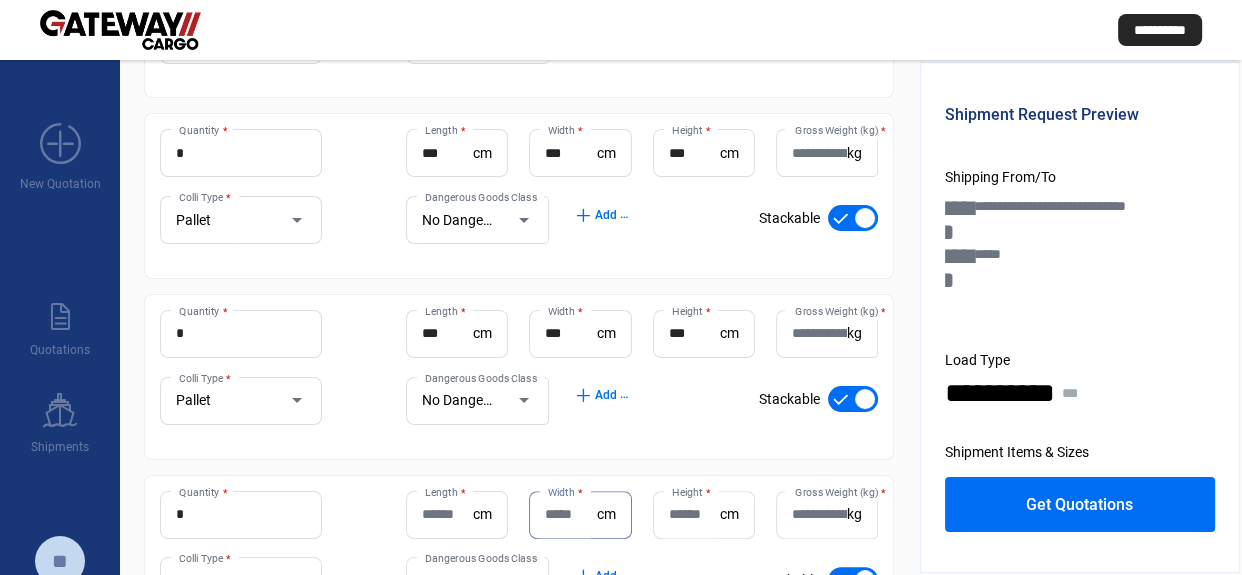 click on "Length  *" at bounding box center (447, 514) 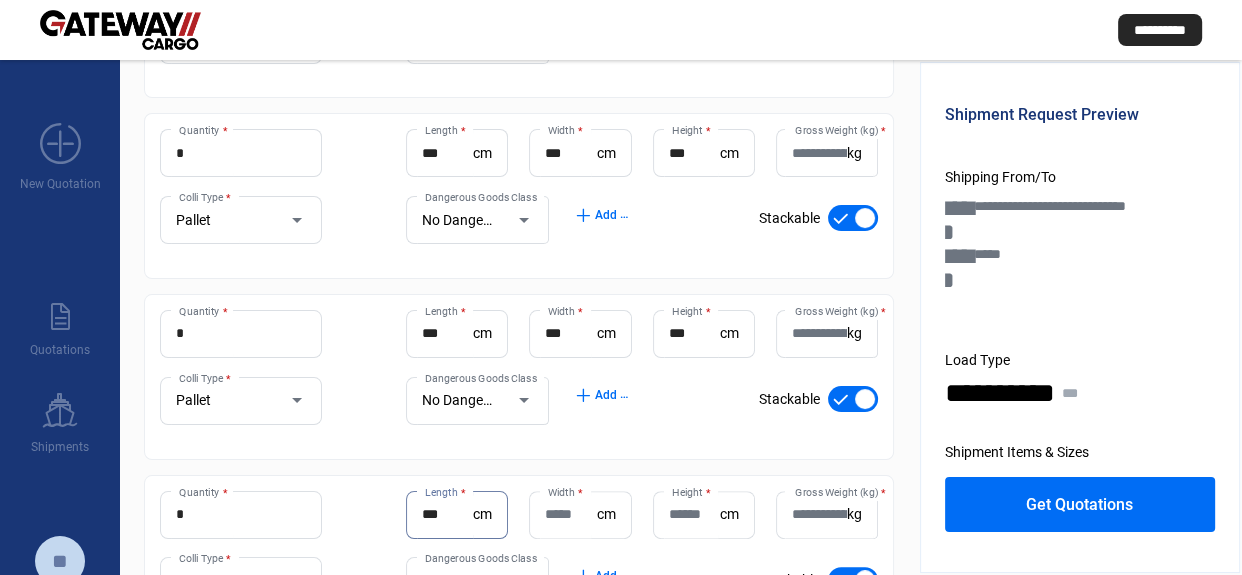 type on "***" 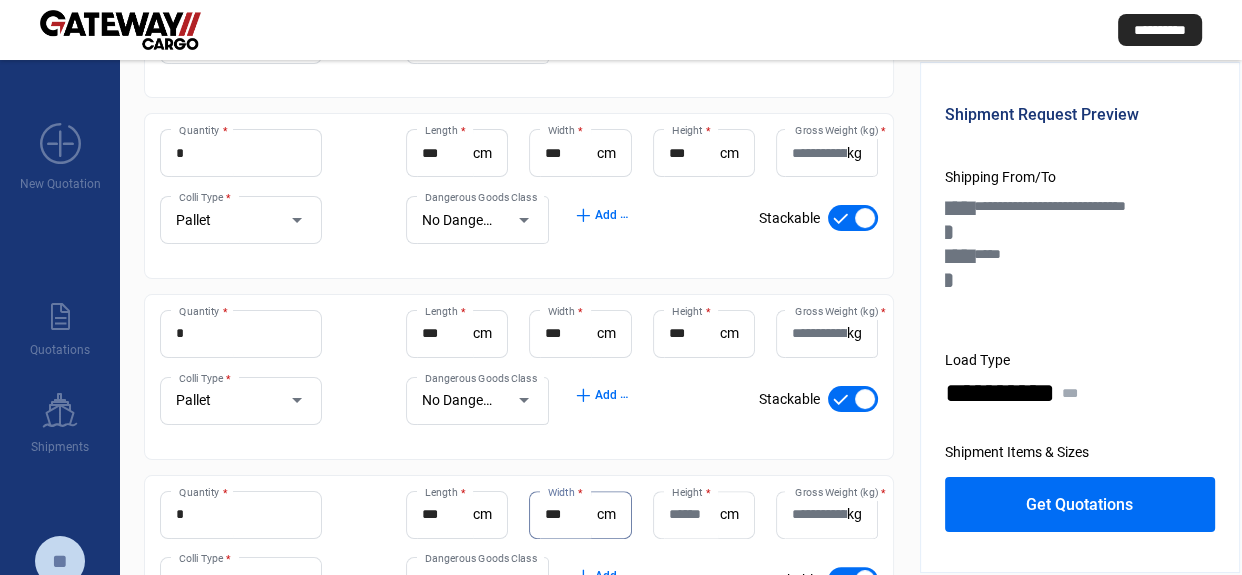 type on "***" 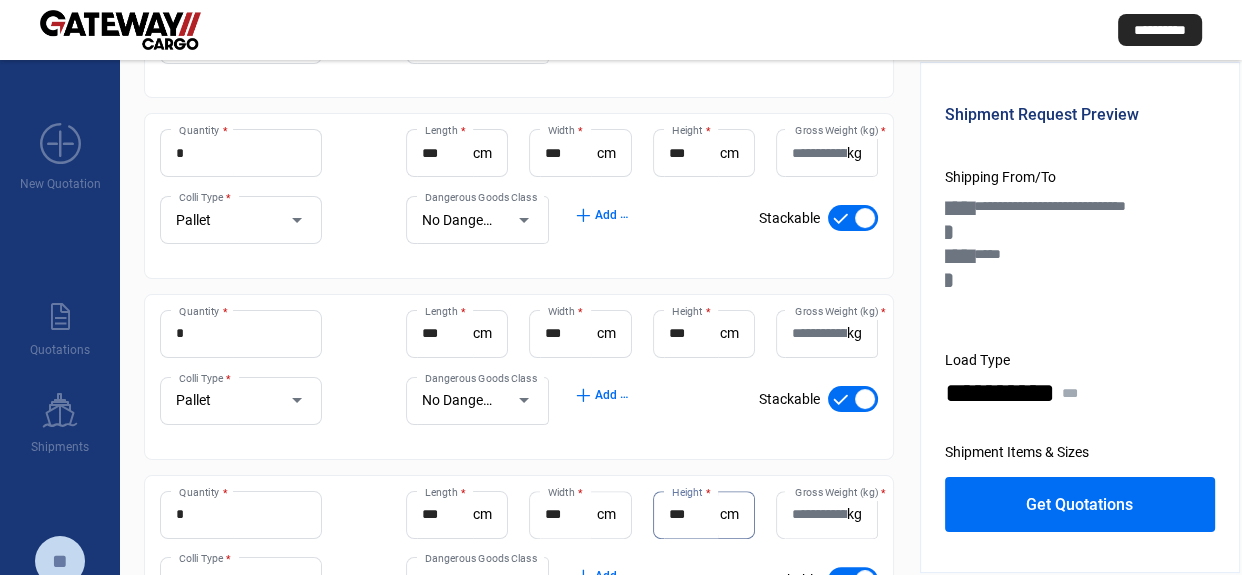 type on "***" 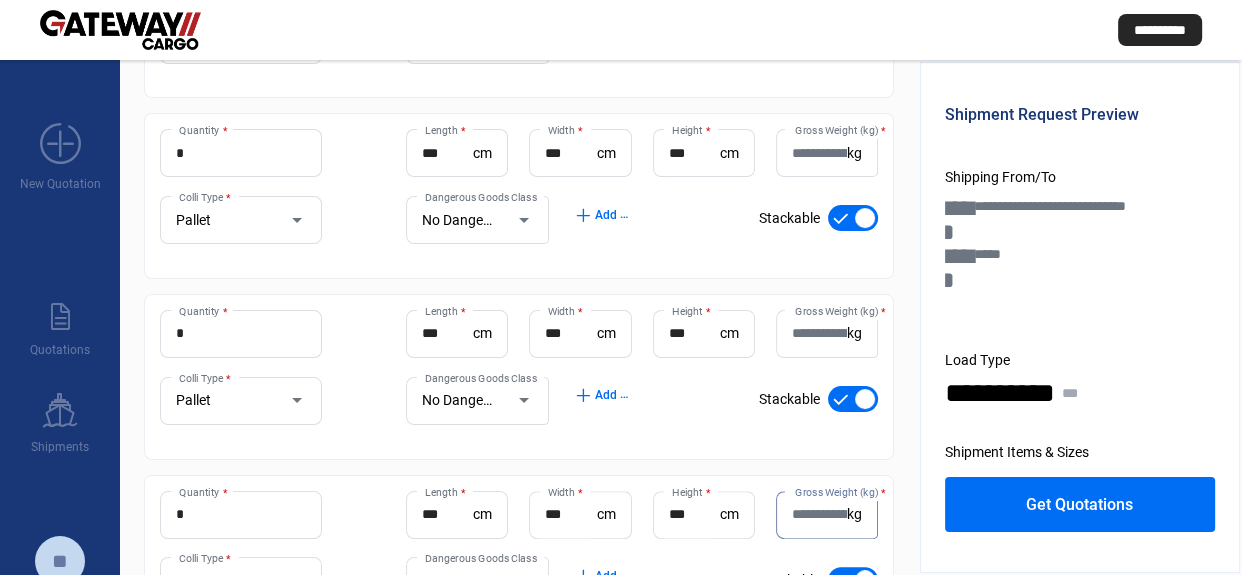 click on "Gross Weight (kg)  *" 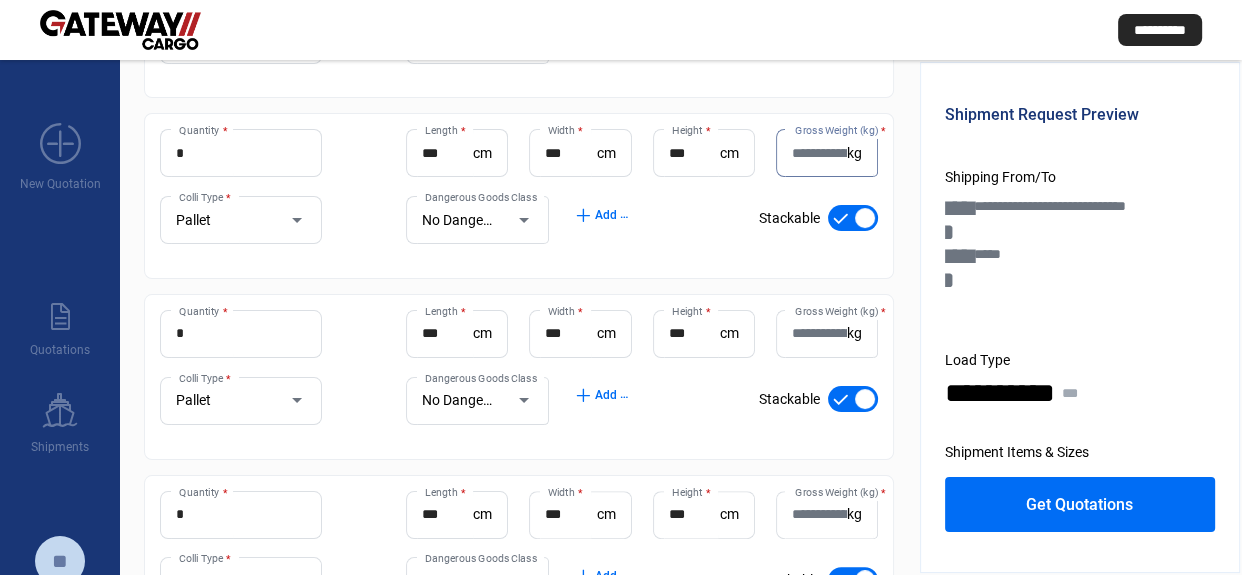 type on "*" 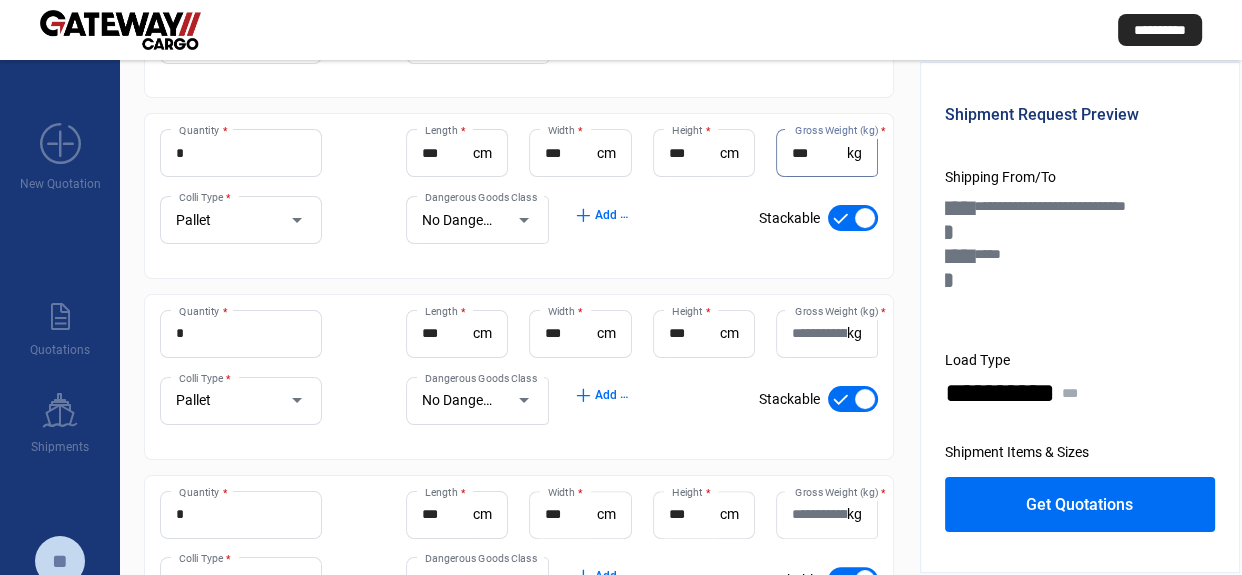type on "***" 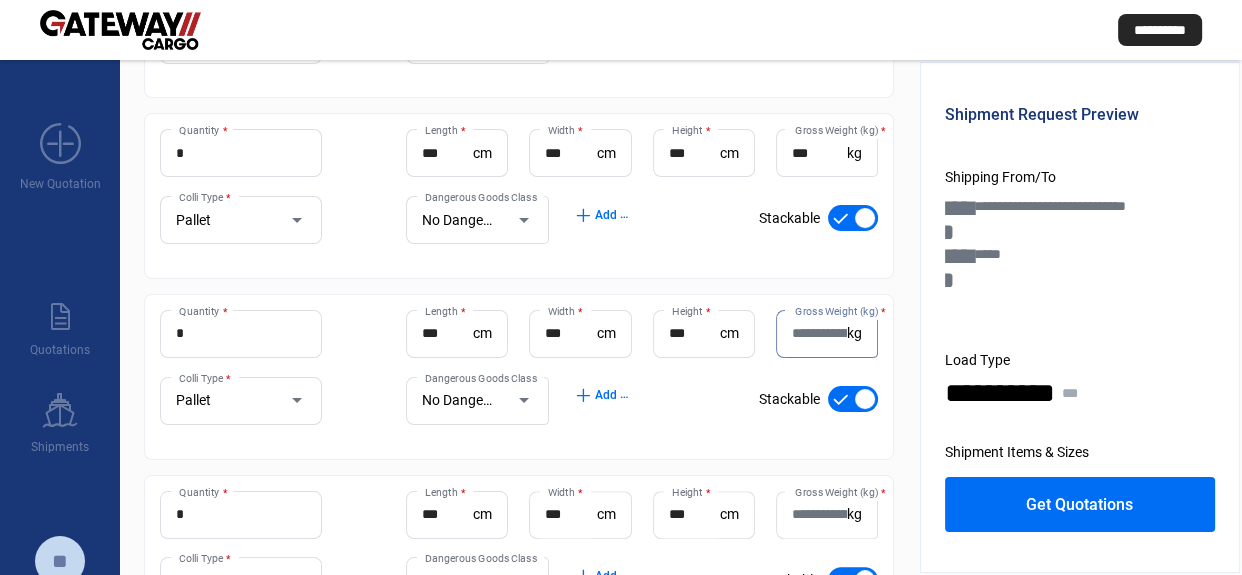 type on "*" 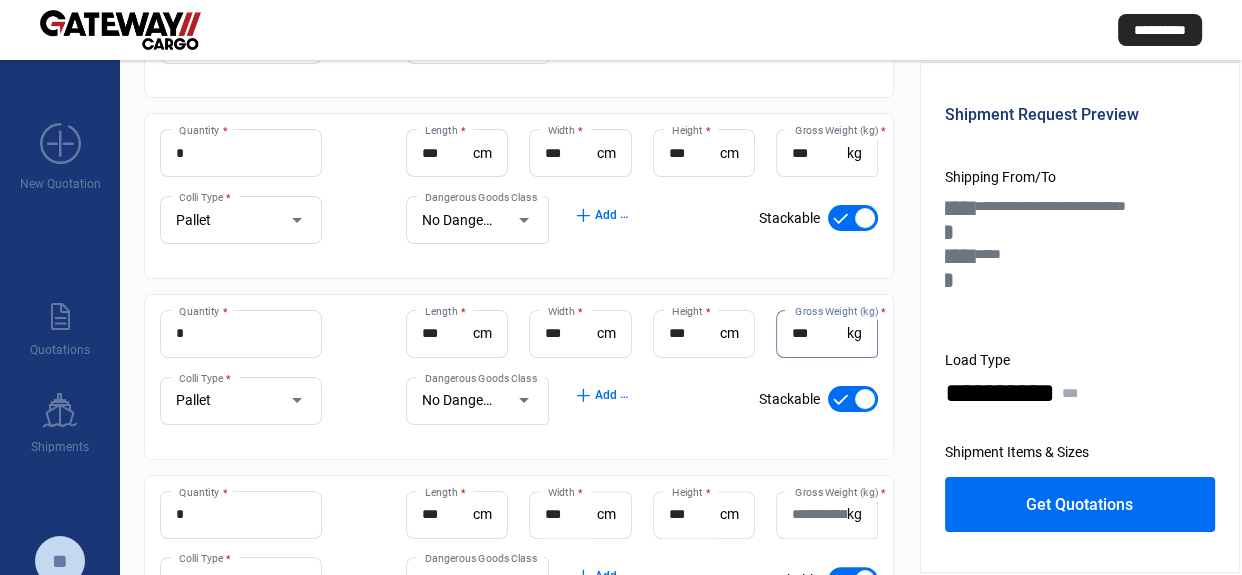 type on "***" 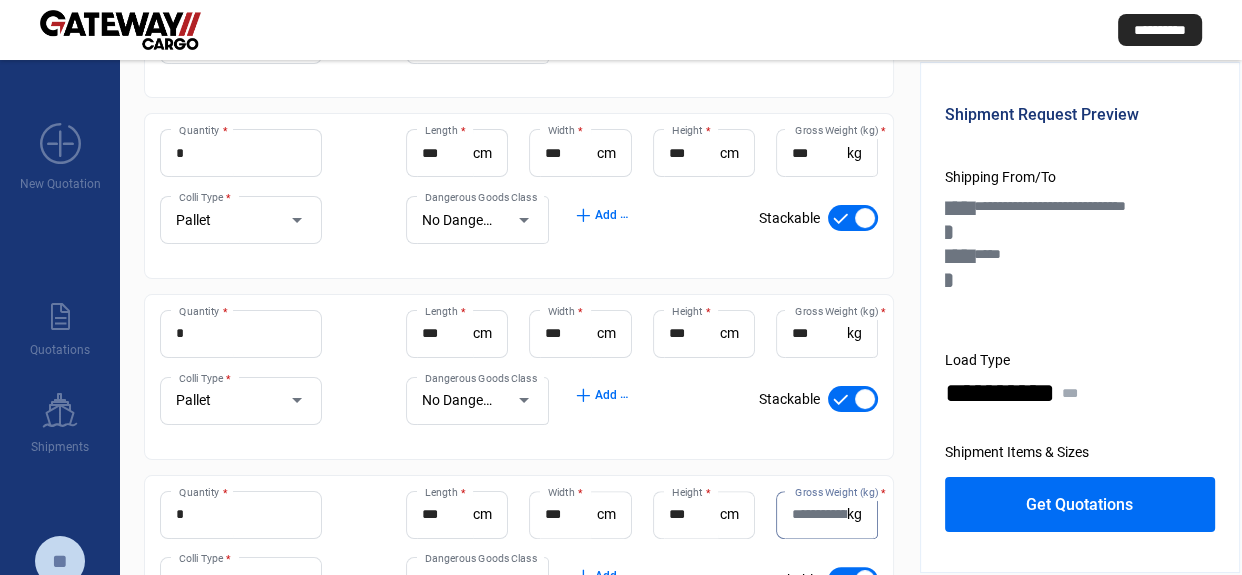 click on "Gross Weight (kg)  *" at bounding box center [819, 514] 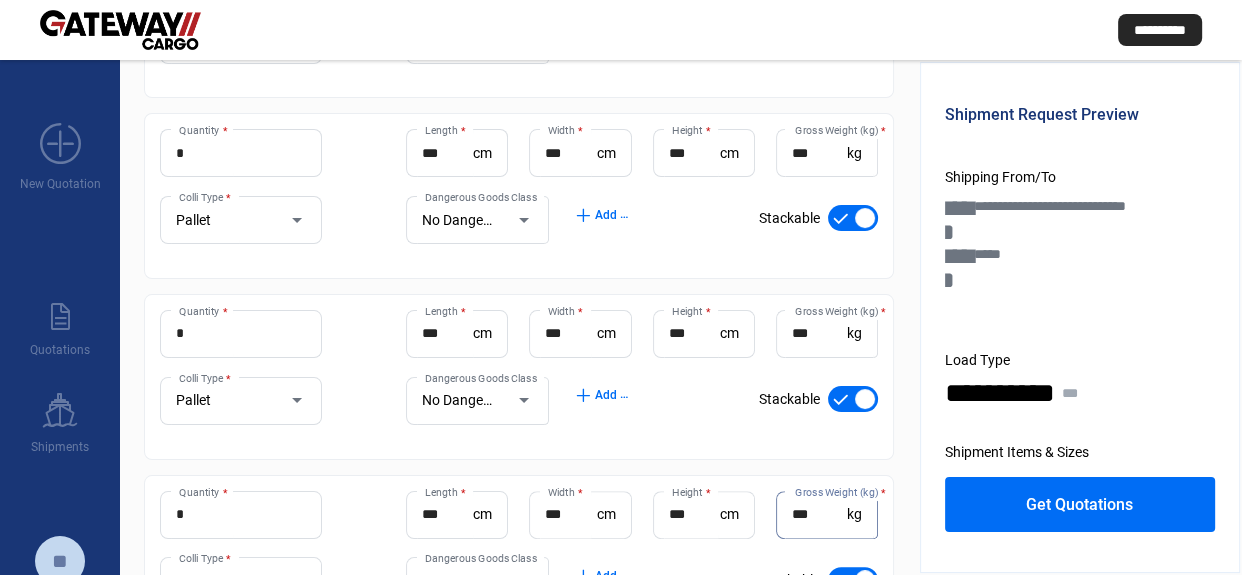 type on "***" 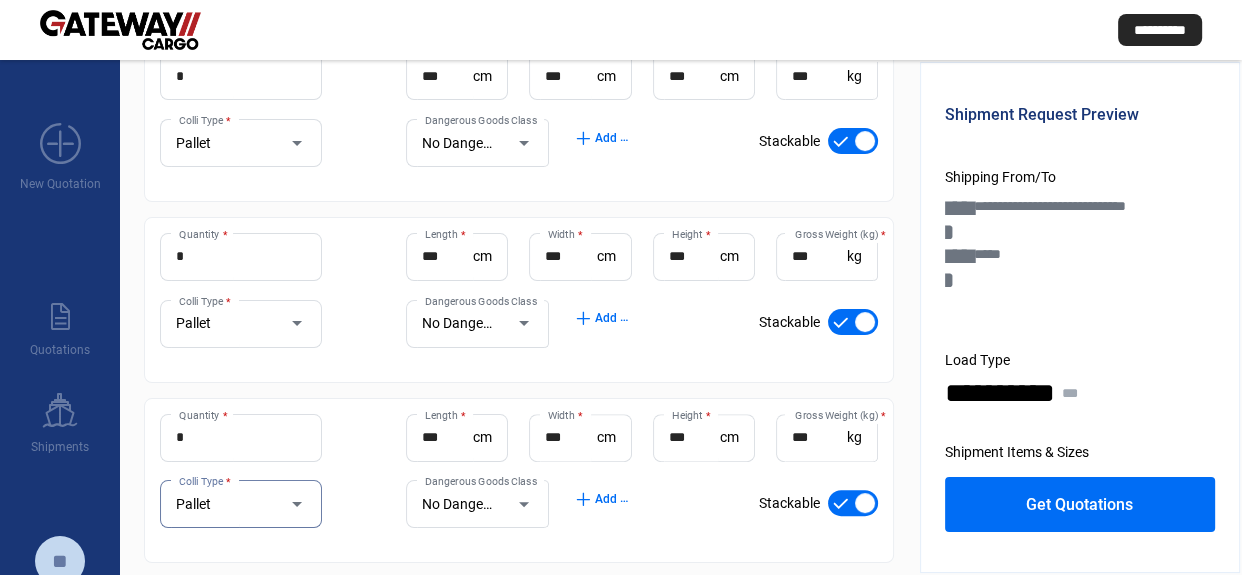 scroll, scrollTop: 536, scrollLeft: 0, axis: vertical 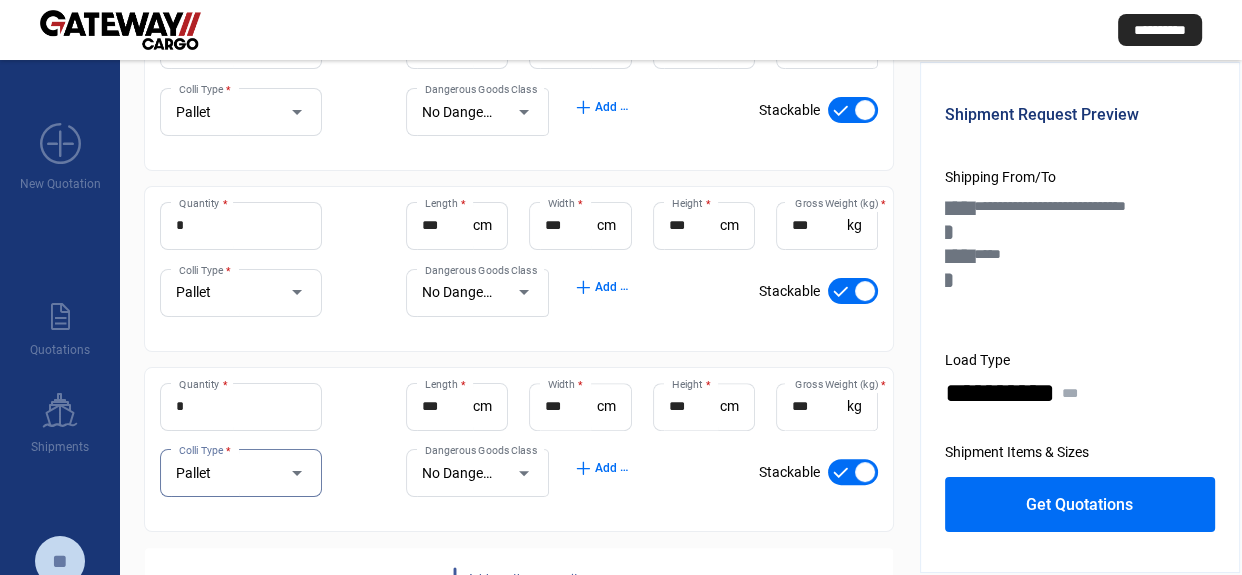 click on "***" at bounding box center (819, 406) 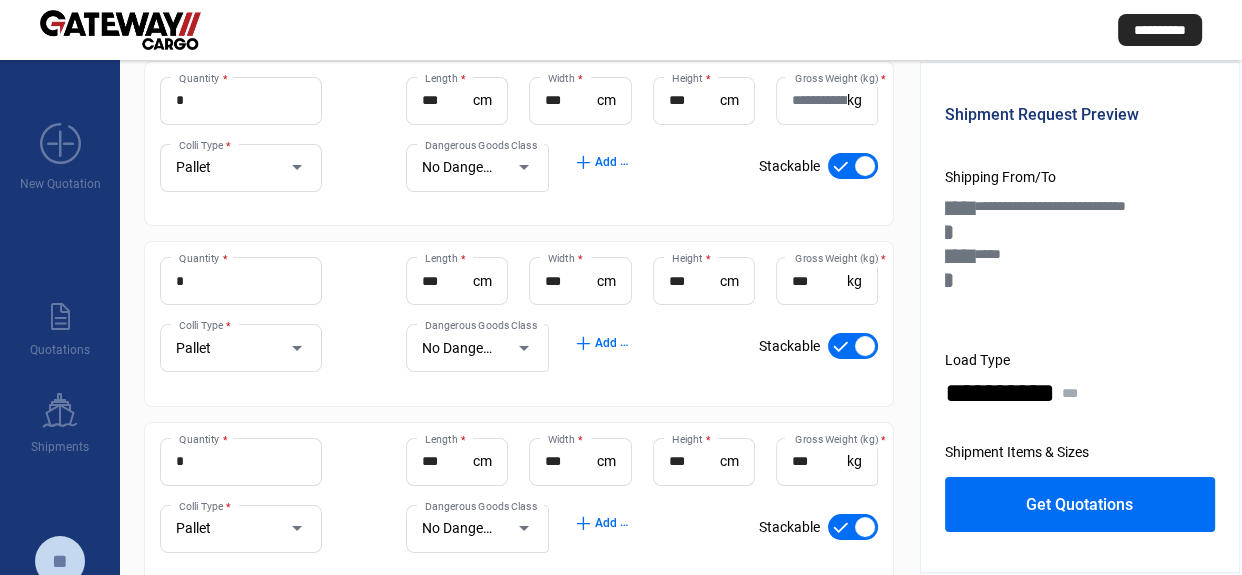 scroll, scrollTop: 154, scrollLeft: 0, axis: vertical 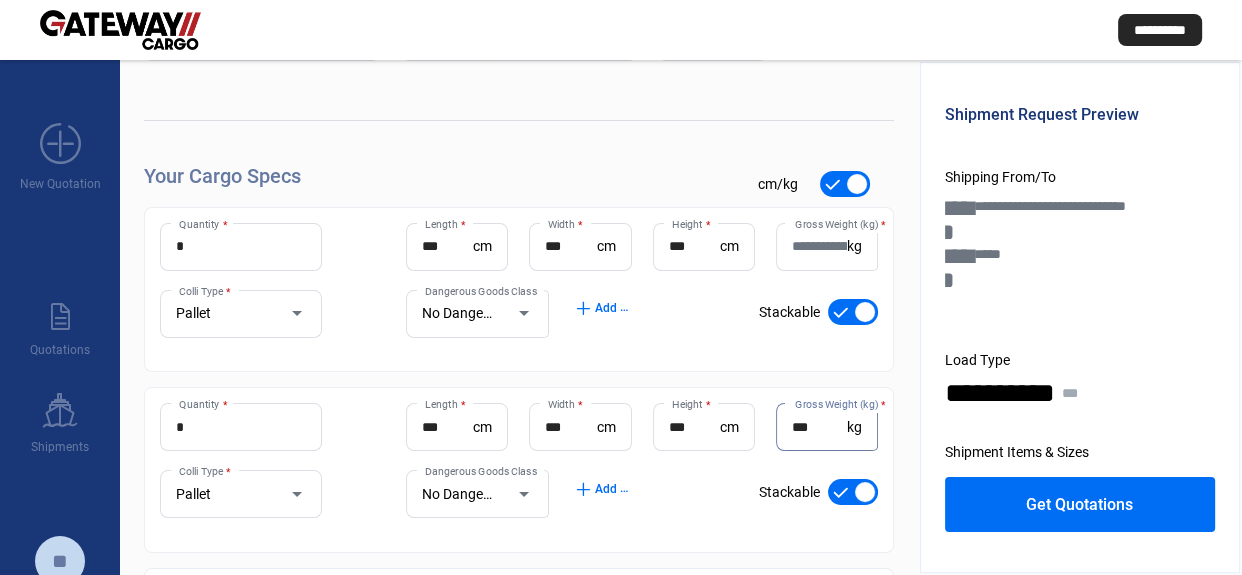 drag, startPoint x: 821, startPoint y: 420, endPoint x: 741, endPoint y: 439, distance: 82.2253 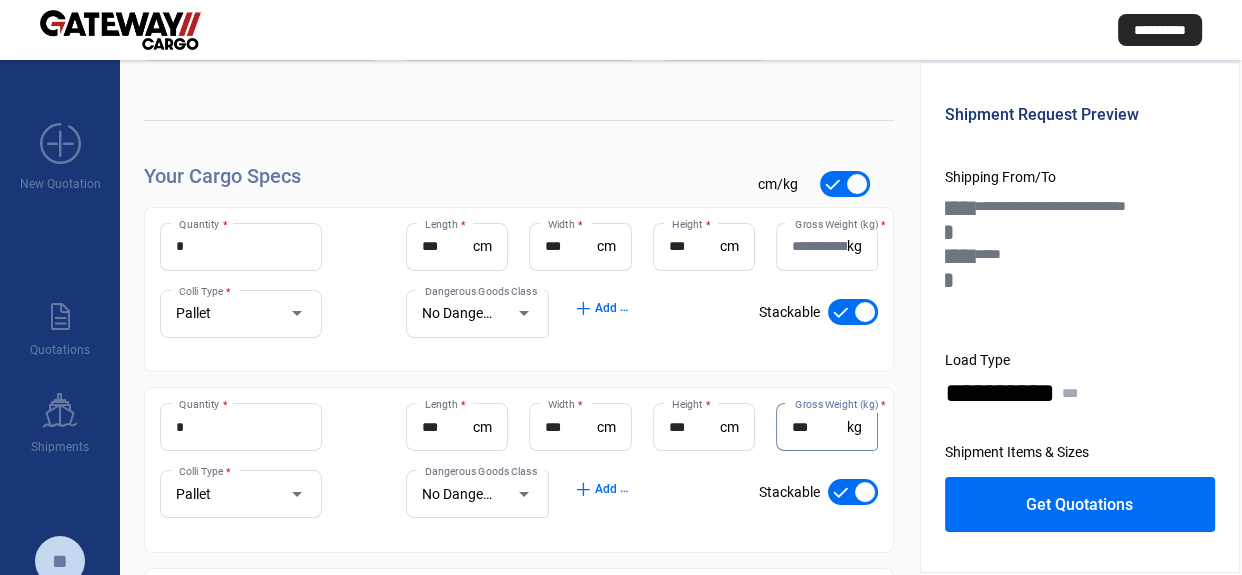 paste on "***" 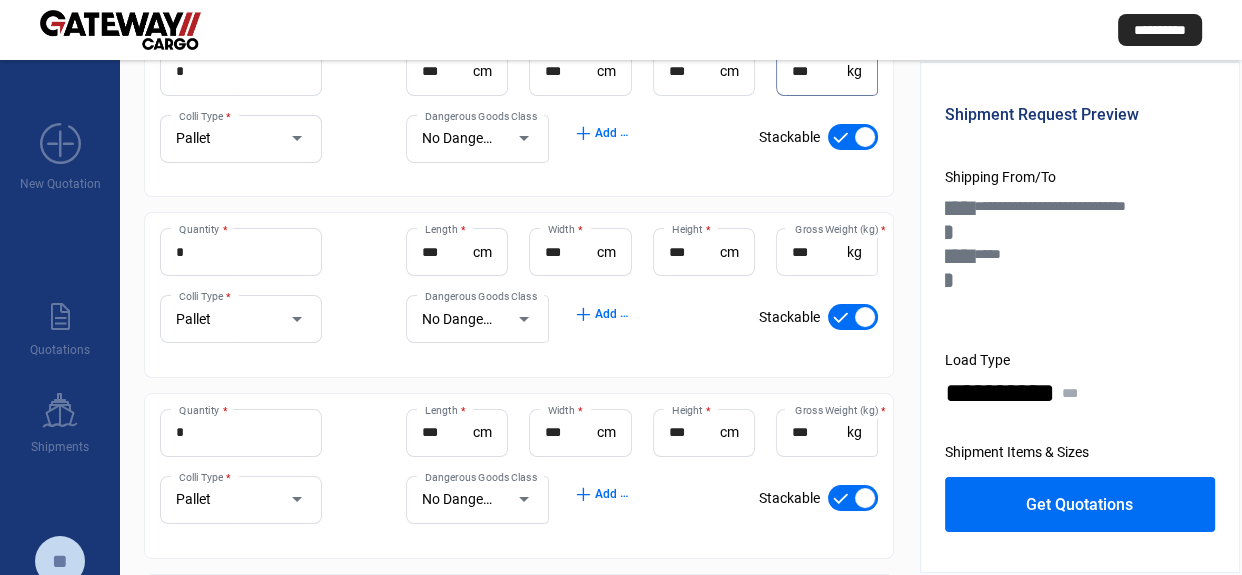 scroll, scrollTop: 336, scrollLeft: 0, axis: vertical 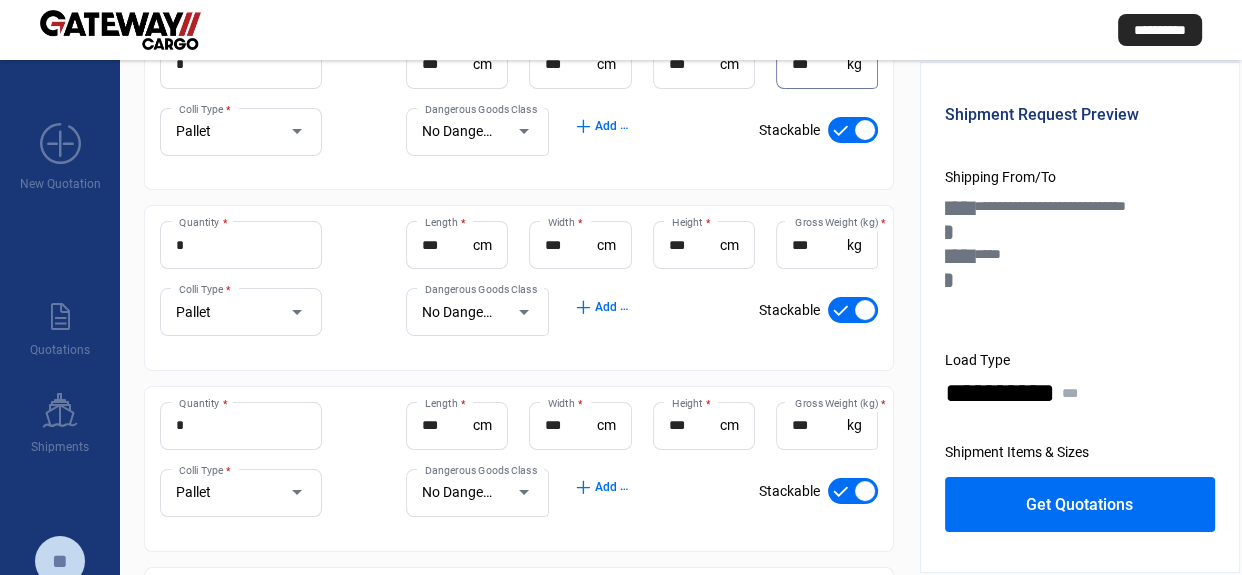 type on "***" 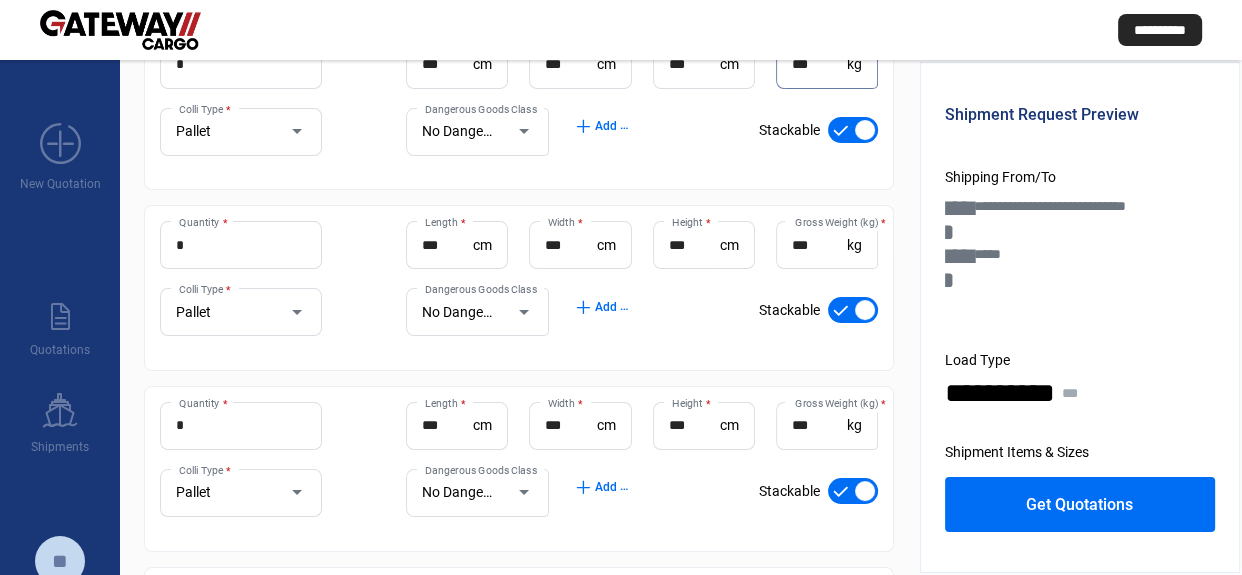 drag, startPoint x: 840, startPoint y: 422, endPoint x: 762, endPoint y: 435, distance: 79.07591 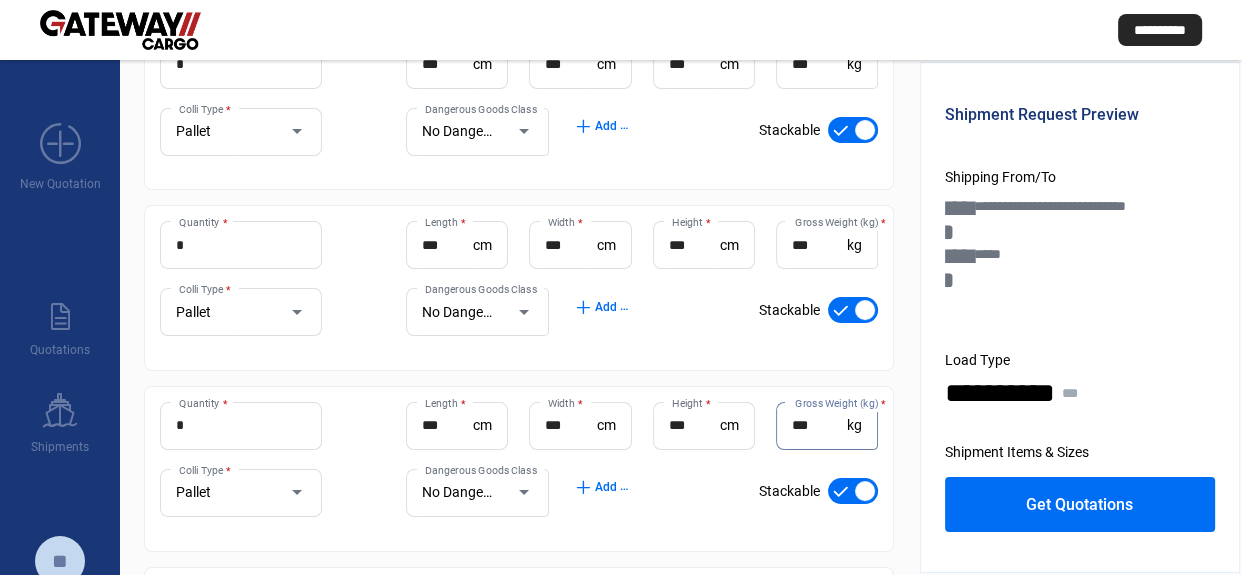 drag, startPoint x: 822, startPoint y: 247, endPoint x: 706, endPoint y: 270, distance: 118.258194 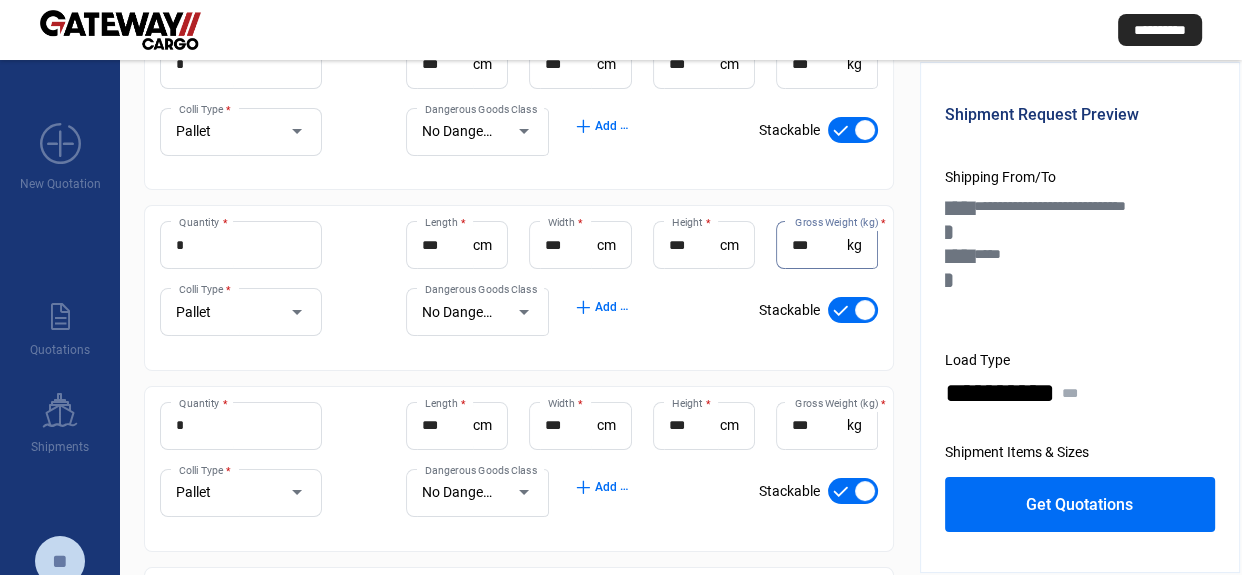 paste 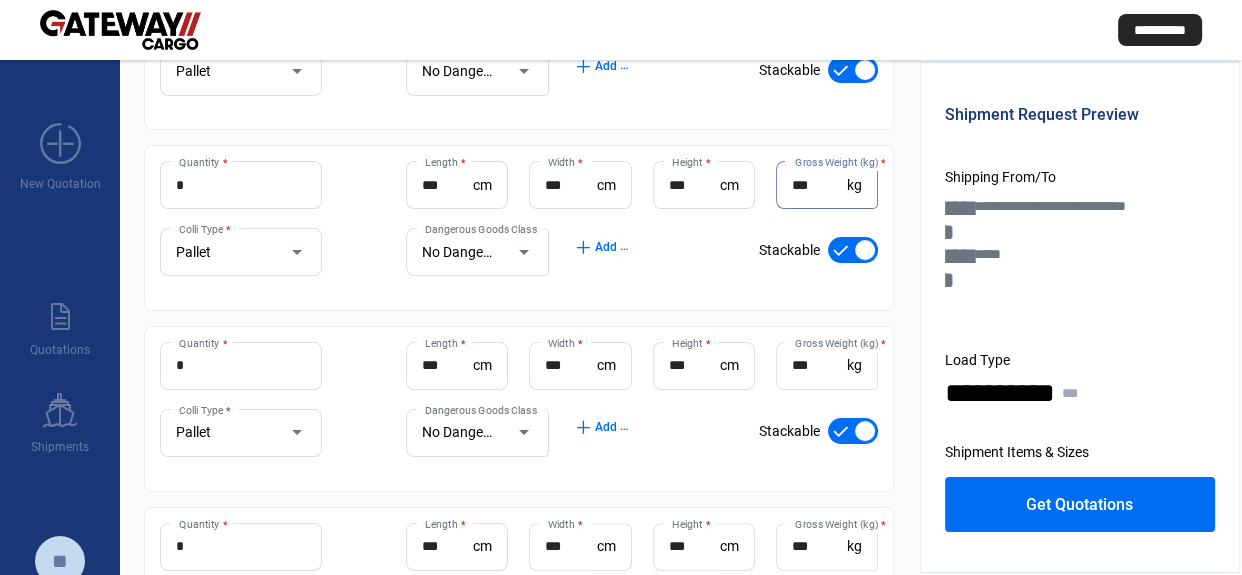 scroll, scrollTop: 427, scrollLeft: 0, axis: vertical 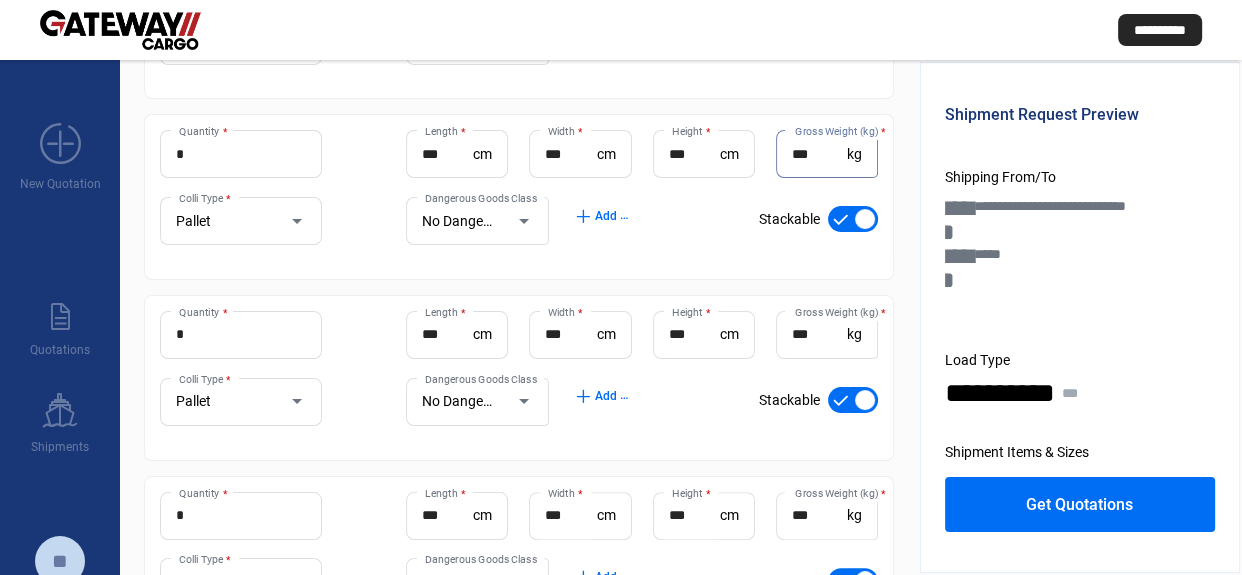type on "***" 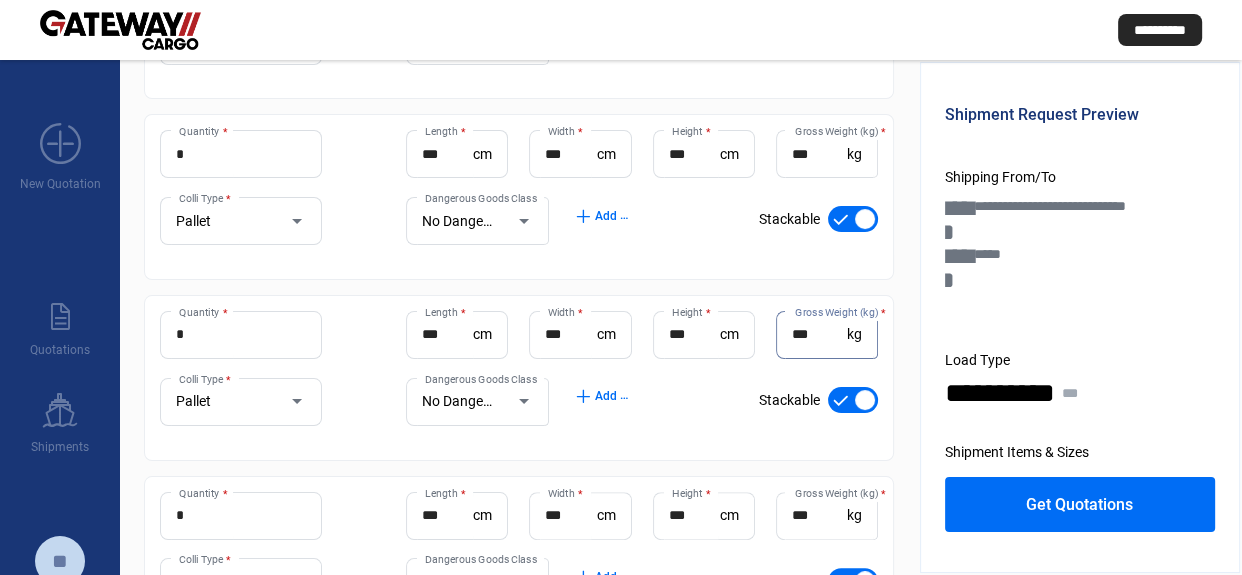 drag, startPoint x: 824, startPoint y: 330, endPoint x: 710, endPoint y: 372, distance: 121.49074 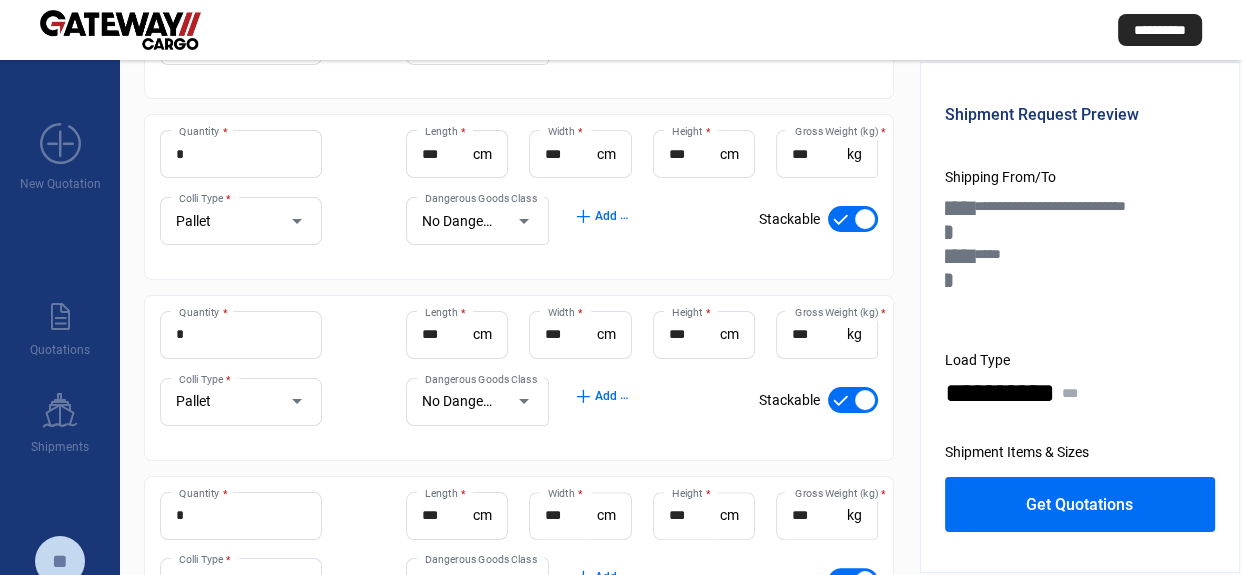 drag, startPoint x: 811, startPoint y: 529, endPoint x: 808, endPoint y: 519, distance: 10.440307 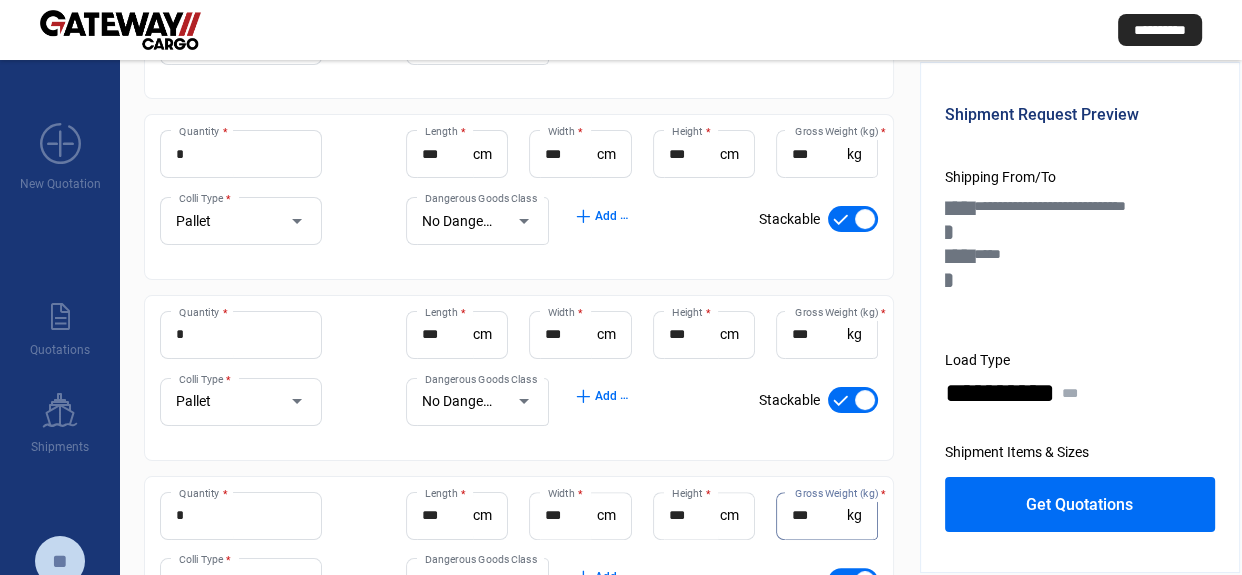type on "***" 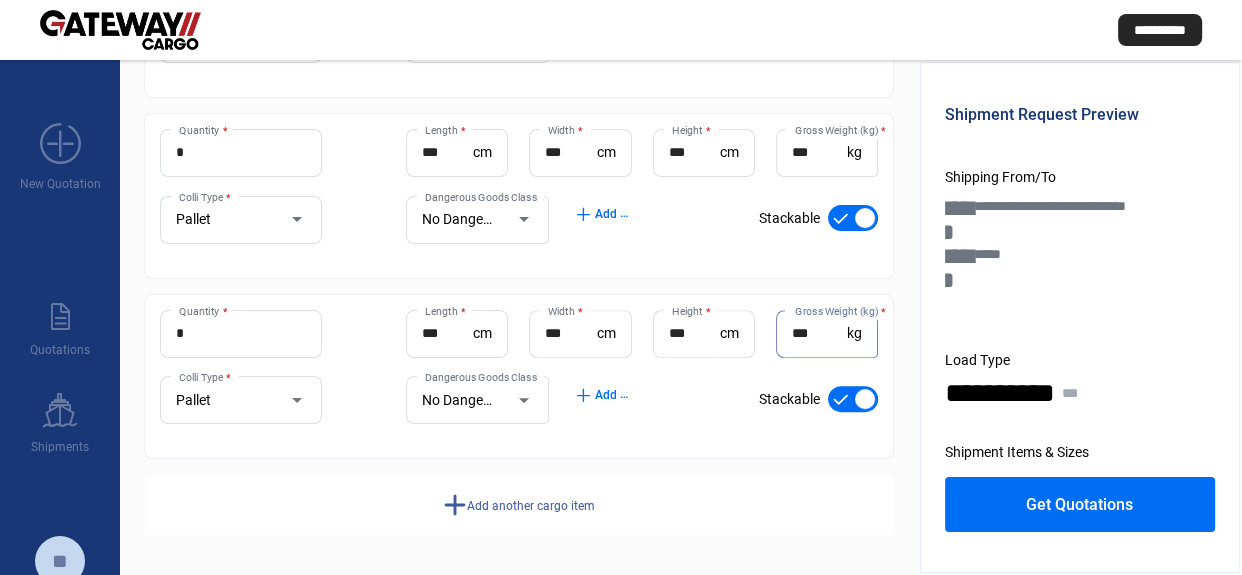 click on "Get Quotations" 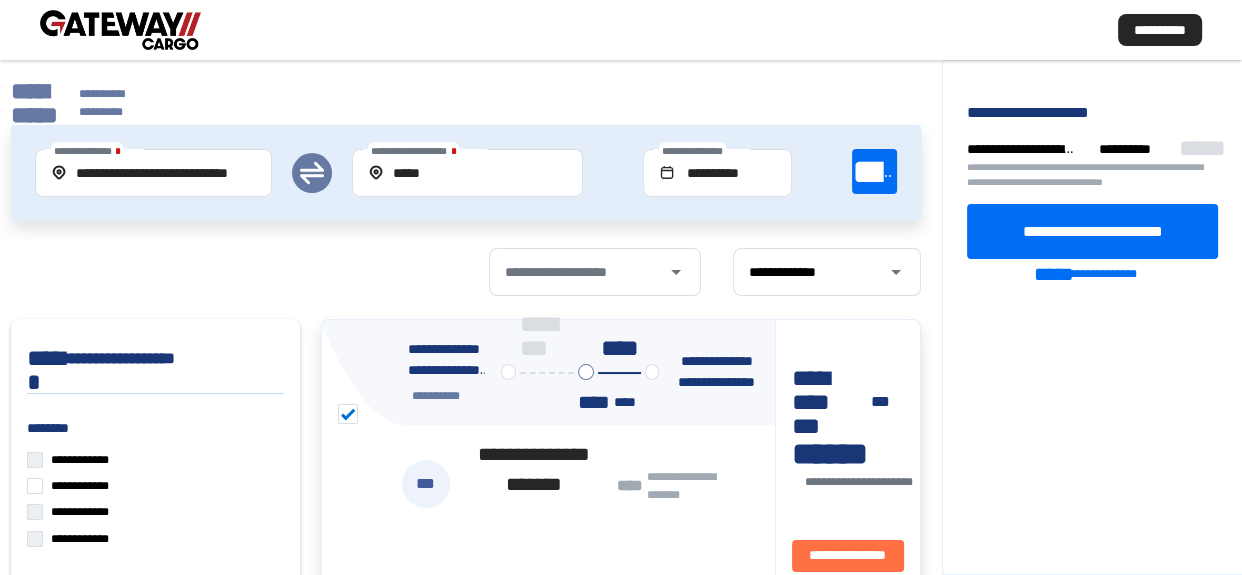 click at bounding box center (348, 414) 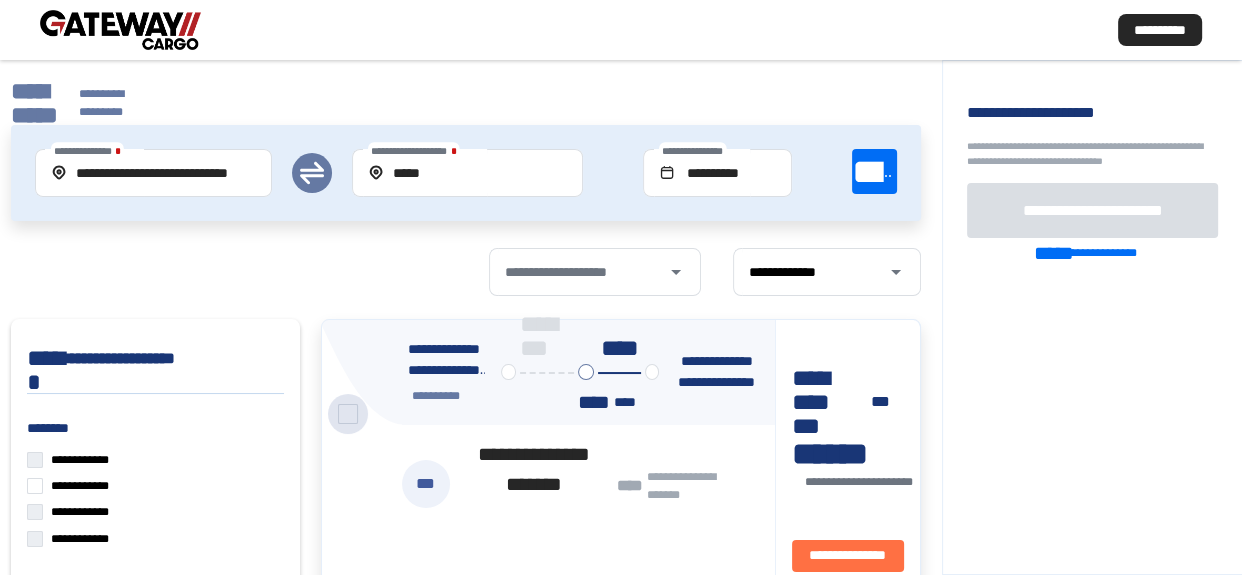 click at bounding box center [348, 414] 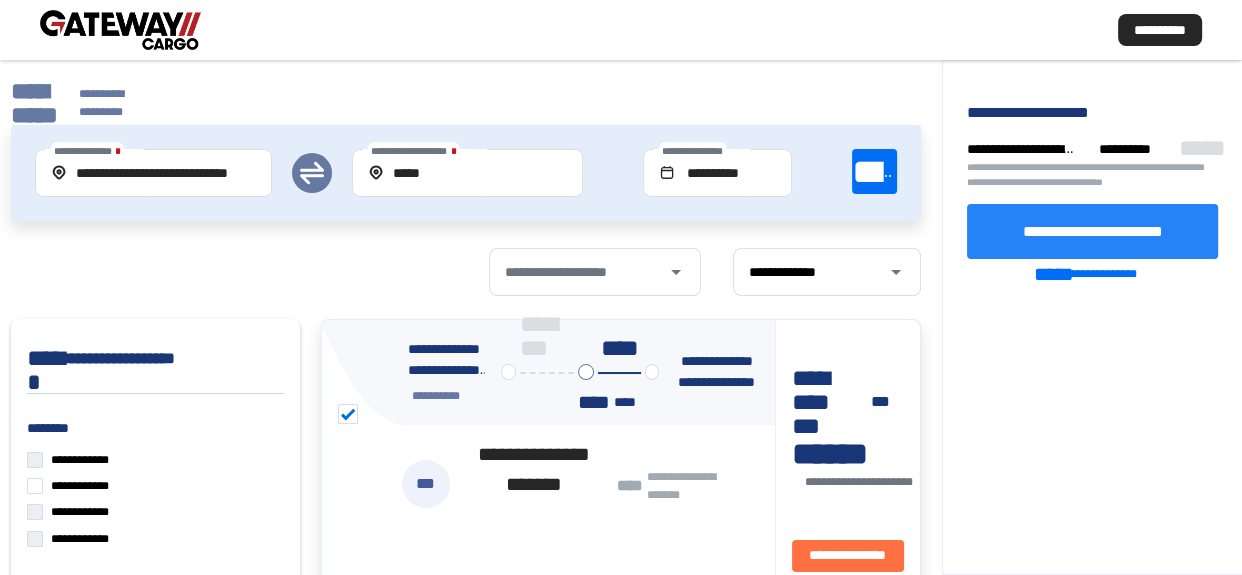 click on "**********" 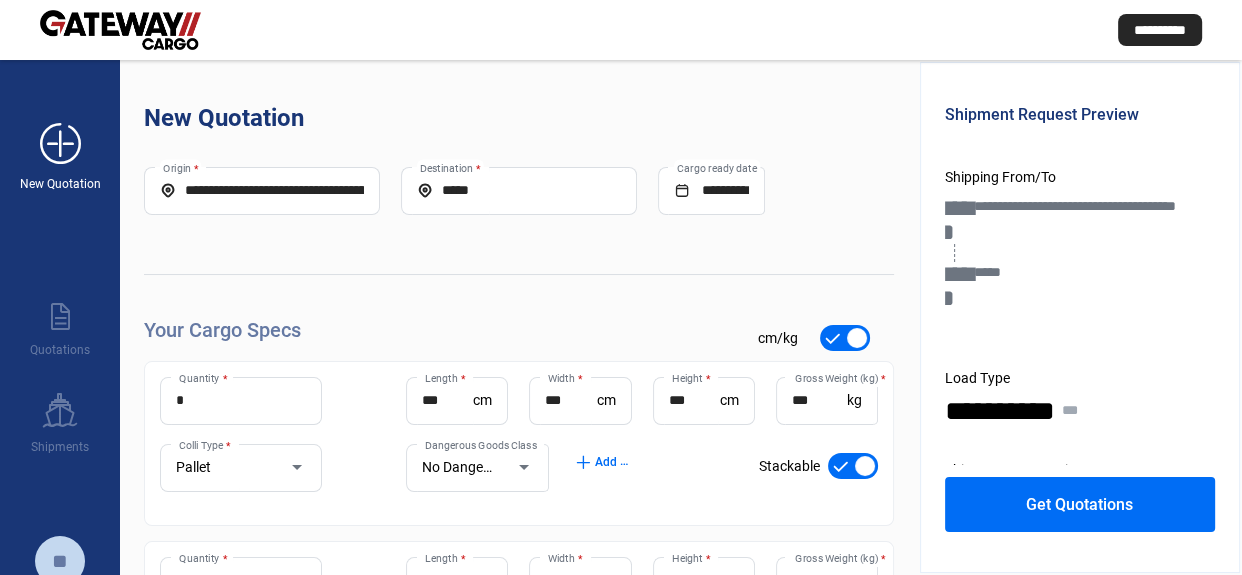 click on "add_new" at bounding box center [60, 144] 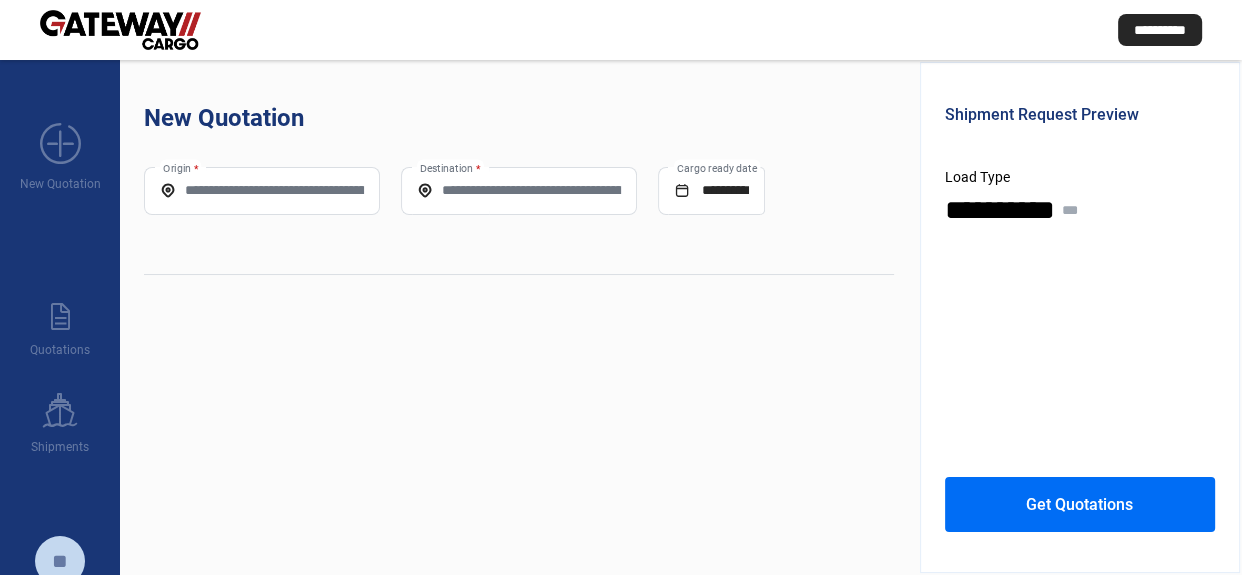 click on "Origin *" at bounding box center [262, 190] 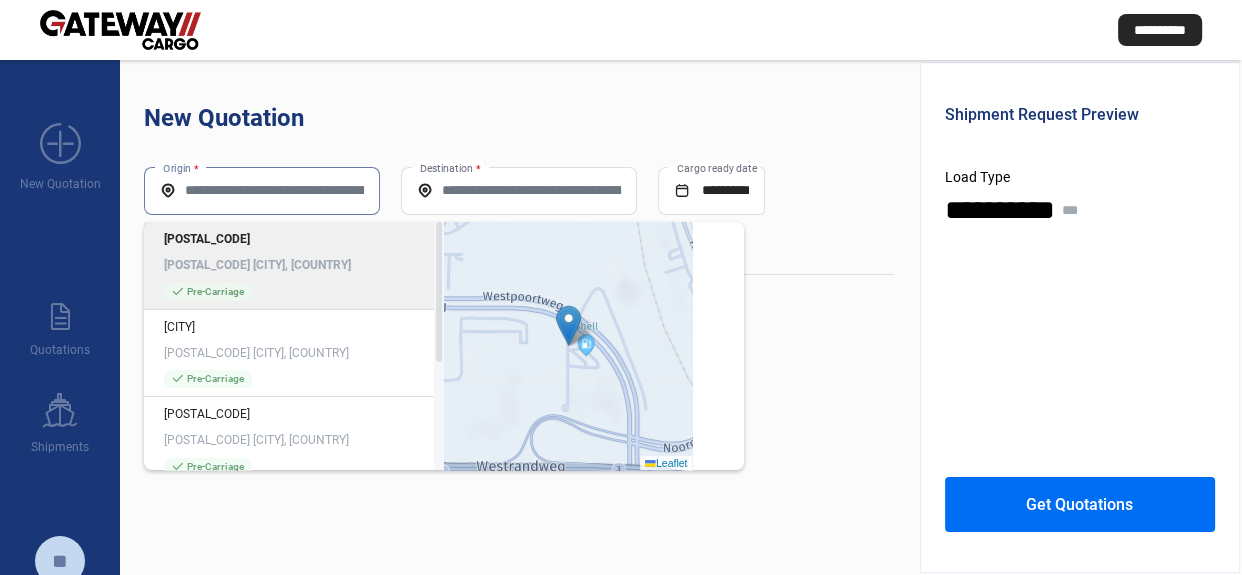 paste on "**********" 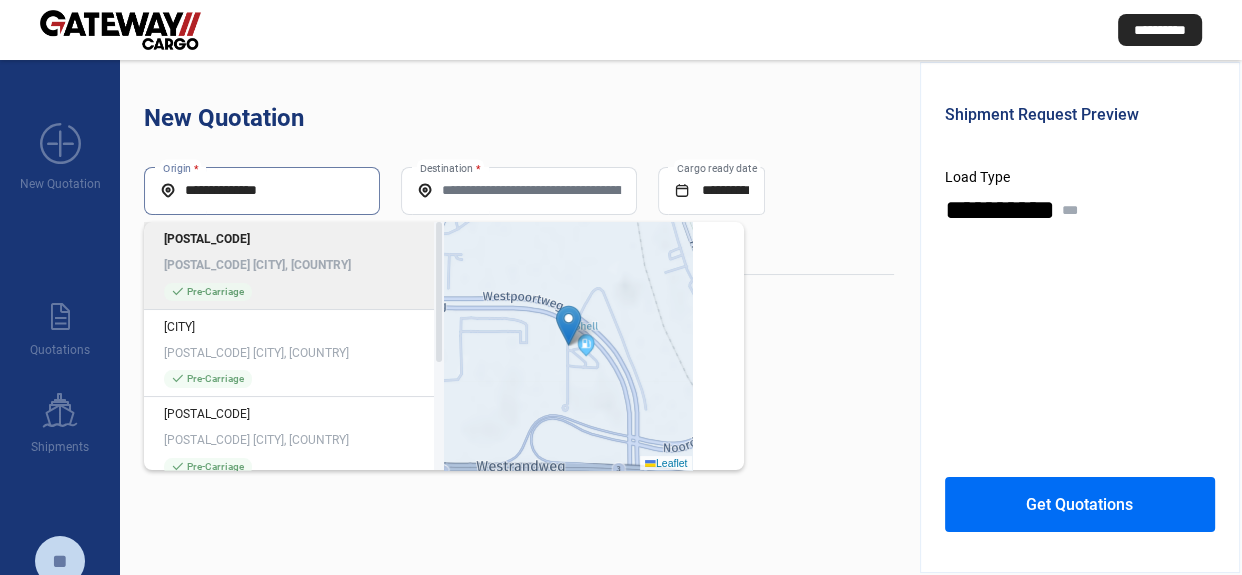 type on "**********" 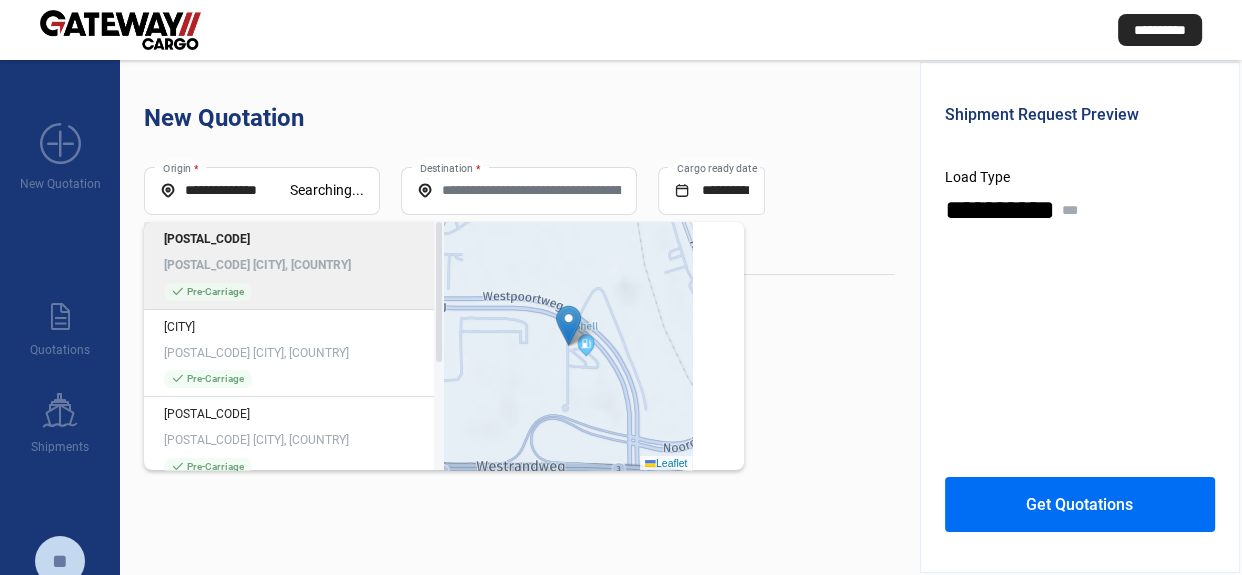 click on "Destination *" at bounding box center (519, 190) 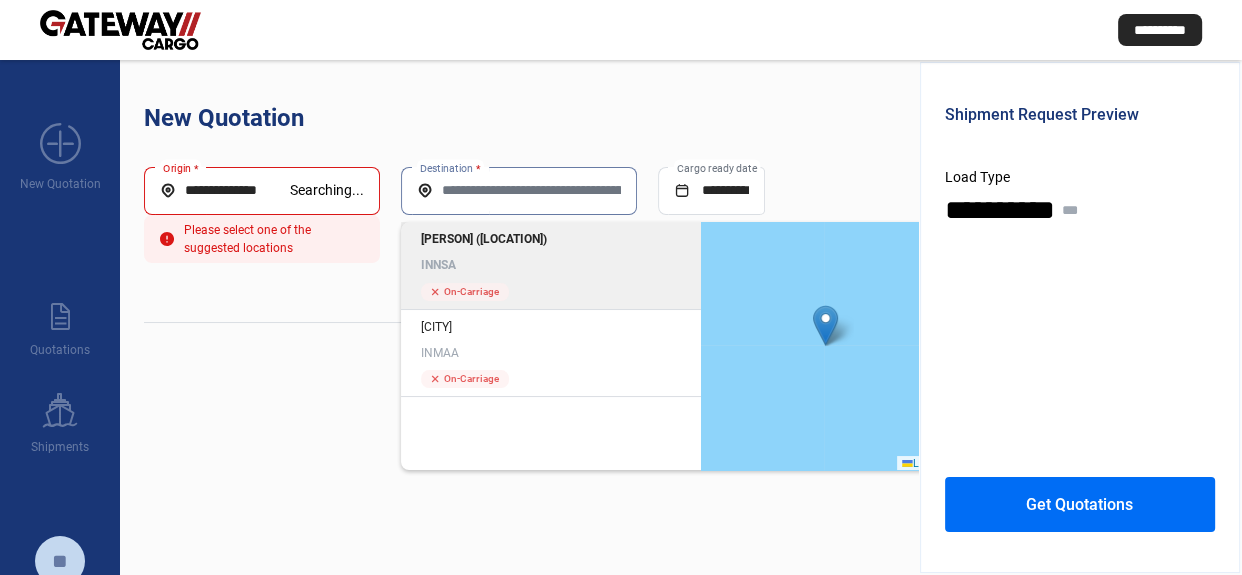 click on "[CITY] ([LOCATION])" 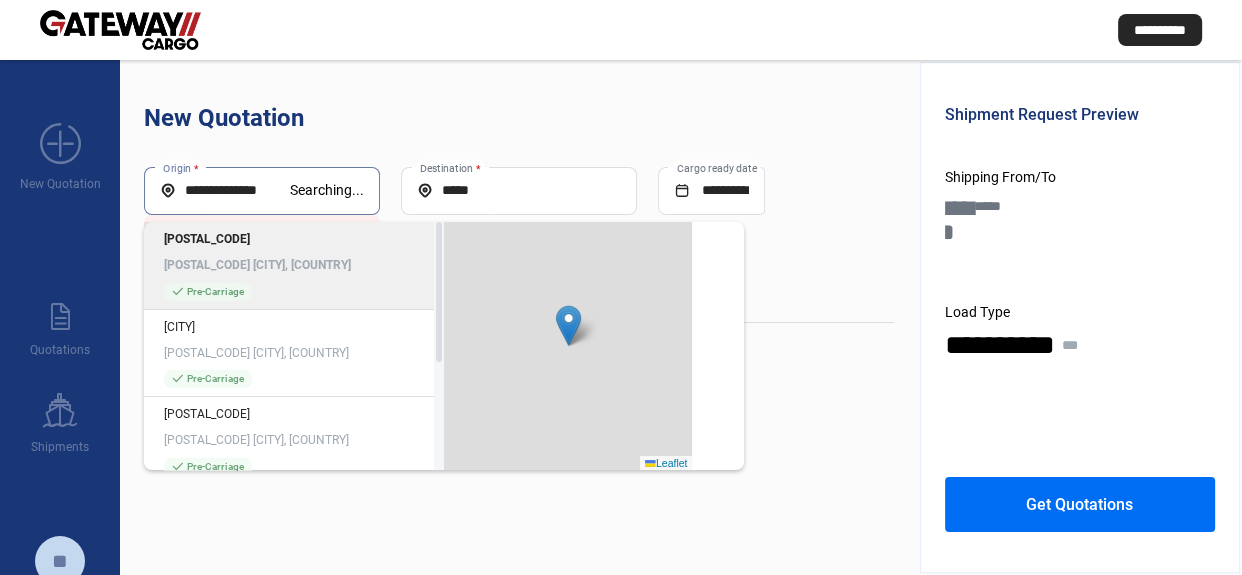 click on "**********" at bounding box center (225, 190) 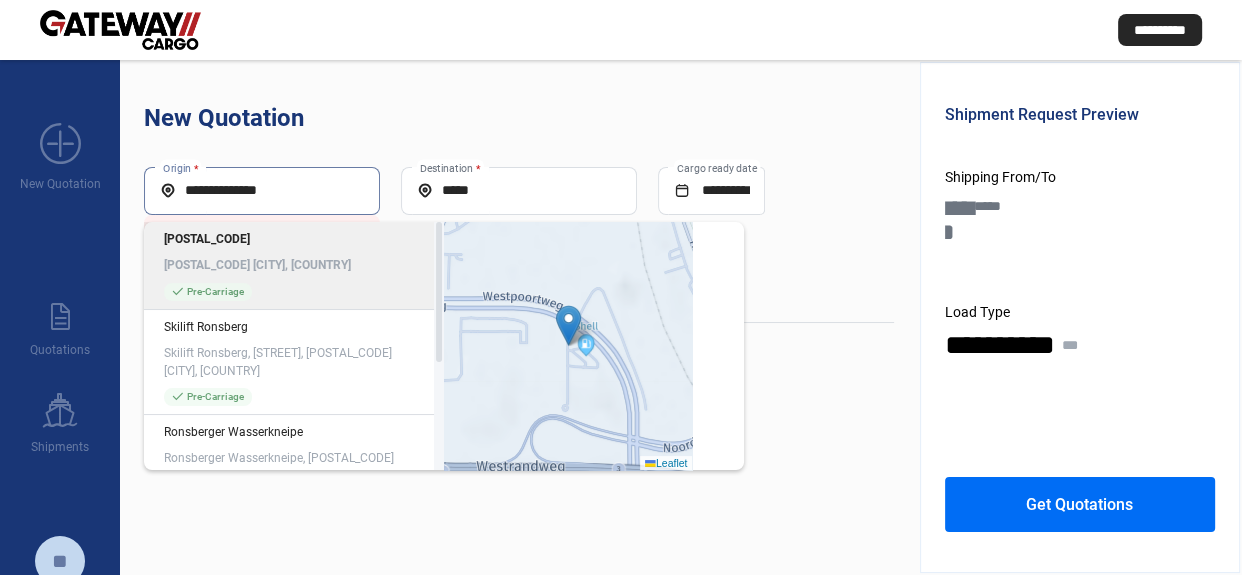 click on "**********" at bounding box center (262, 190) 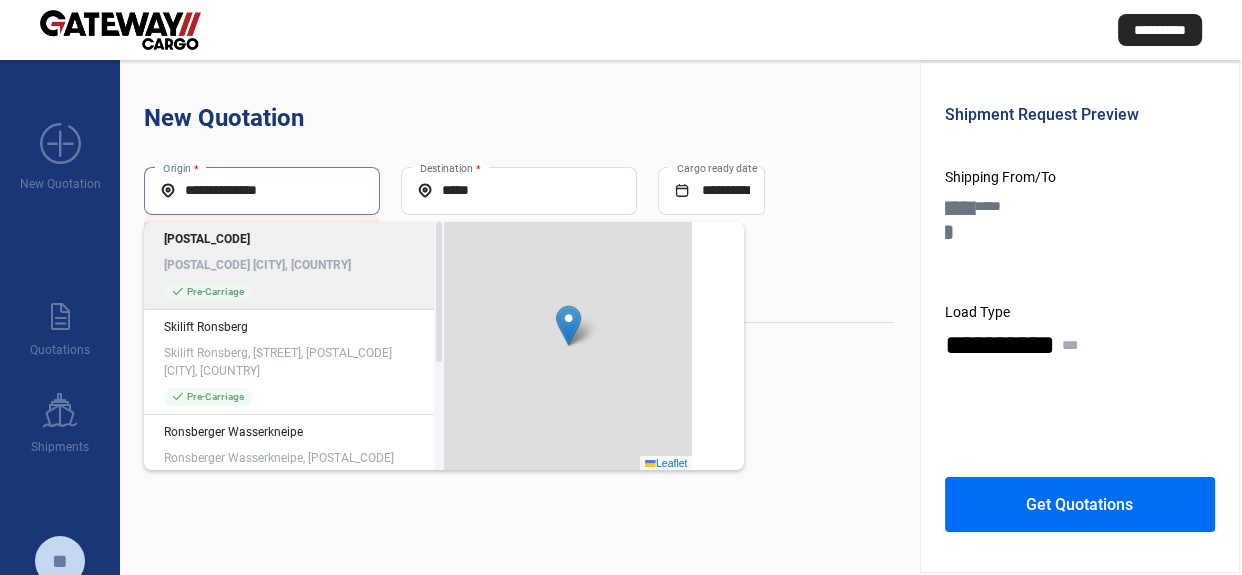 click on "[POSTAL_CODE] [CITY], [COUNTRY]" 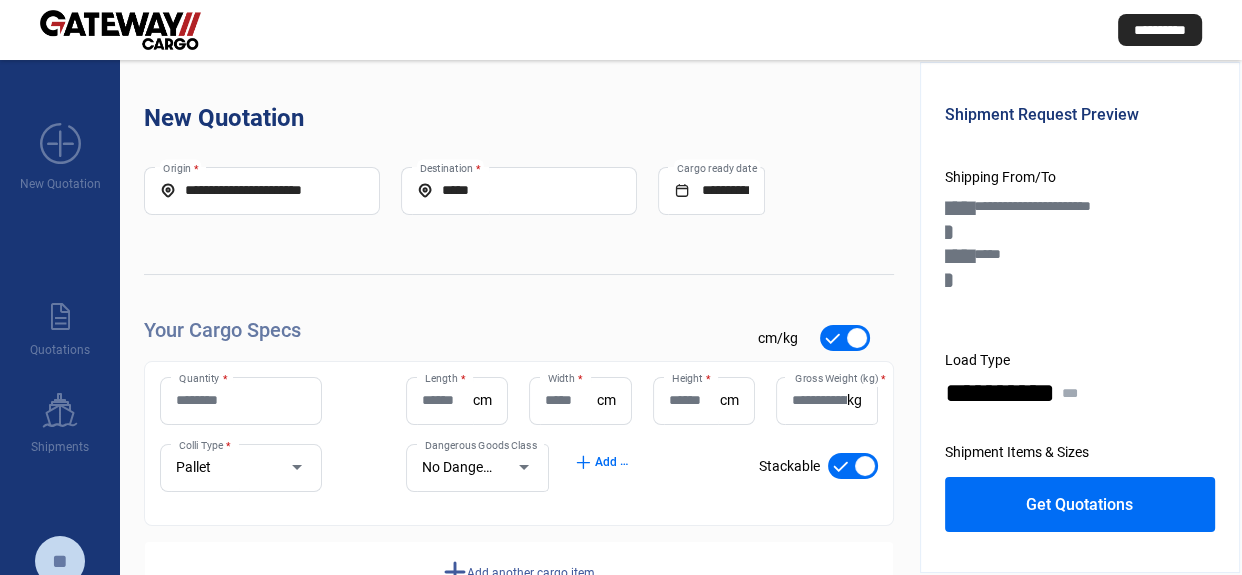 click on "Quantity *" at bounding box center [241, 400] 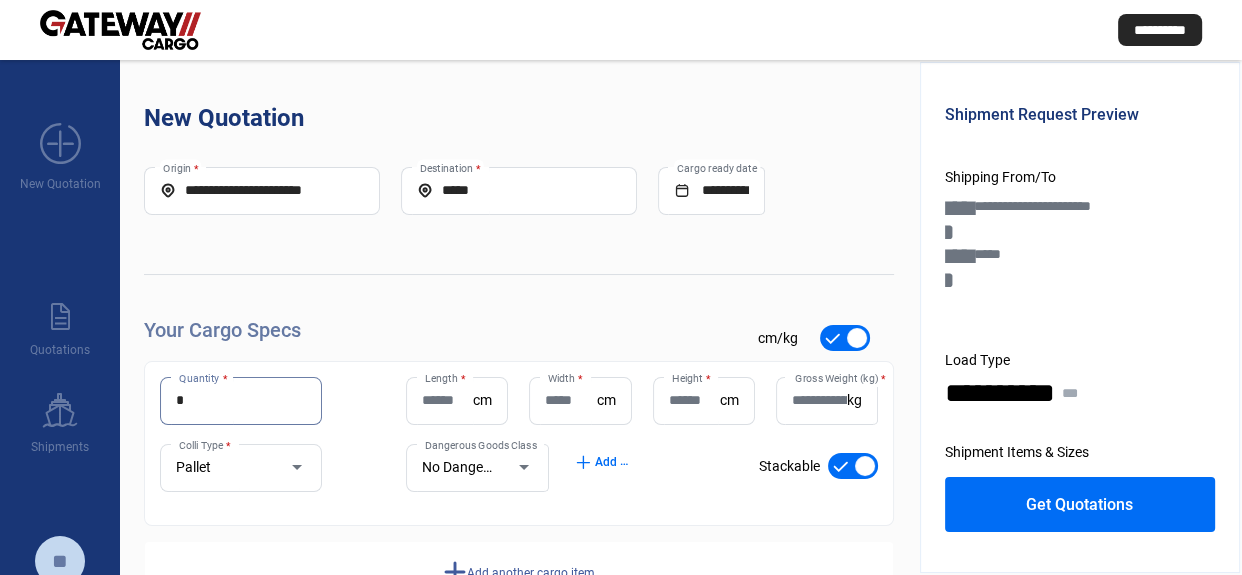 type on "*" 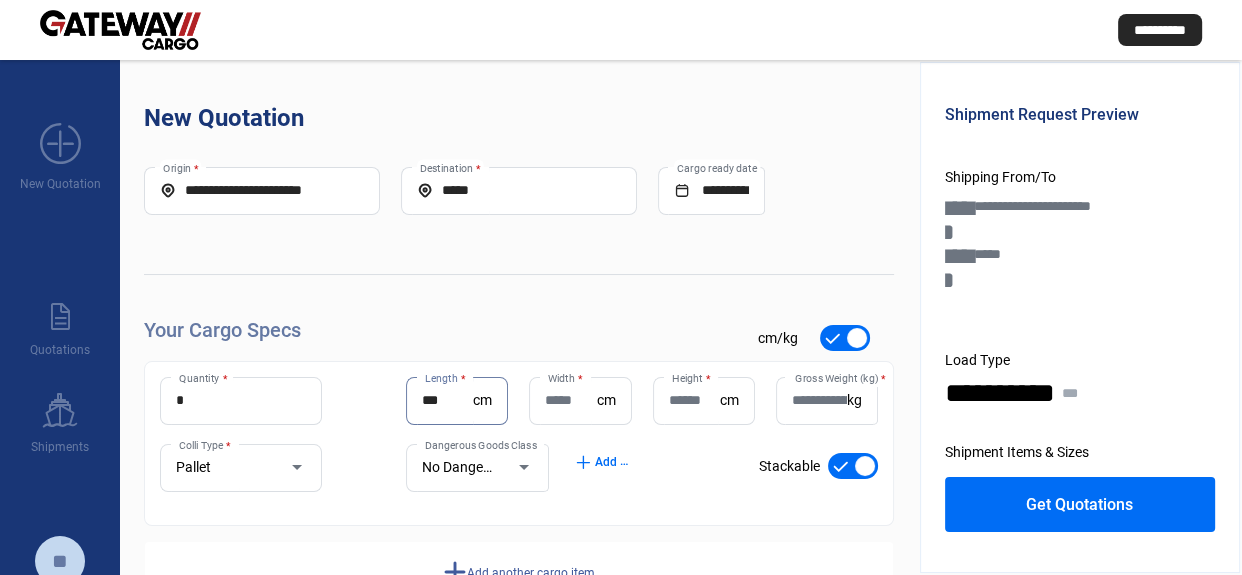 type on "***" 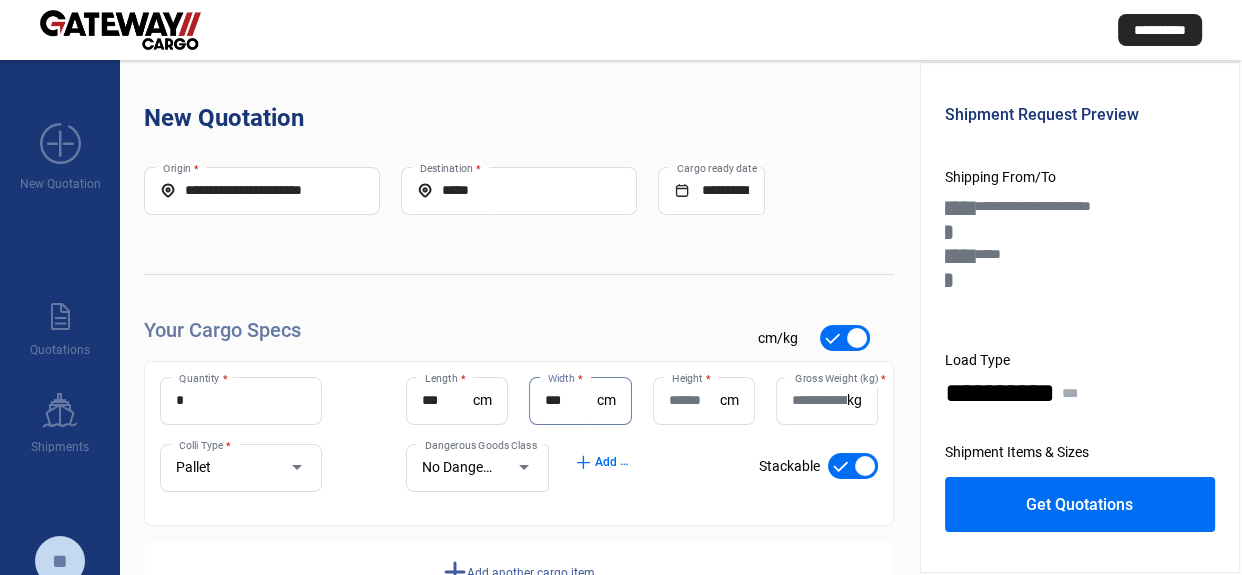 type on "***" 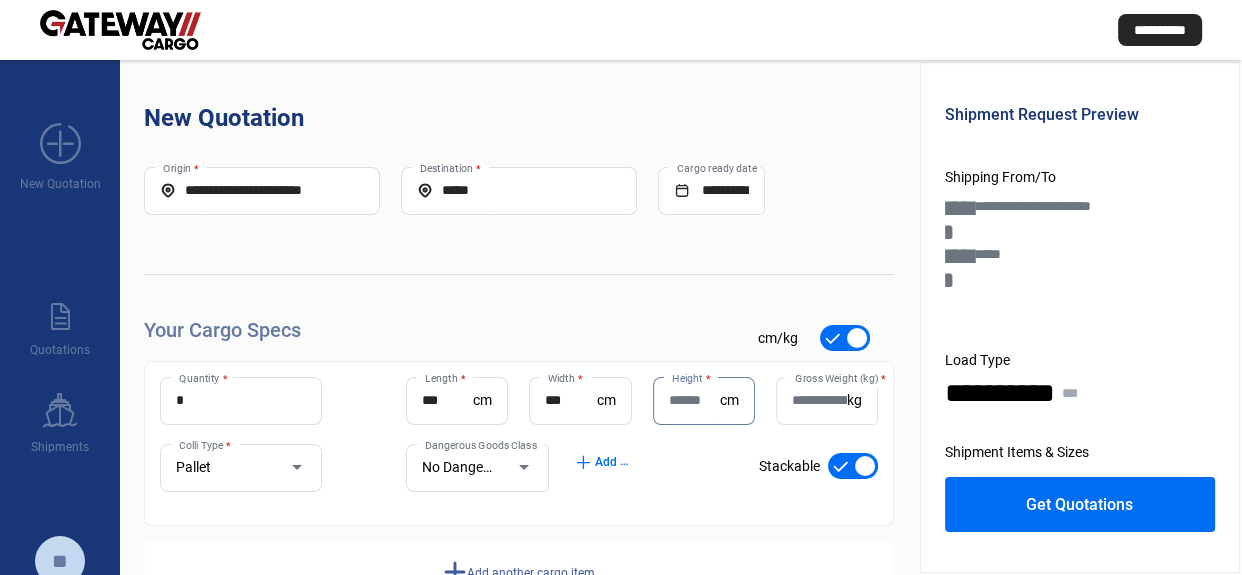 click on "Height  *" at bounding box center [694, 400] 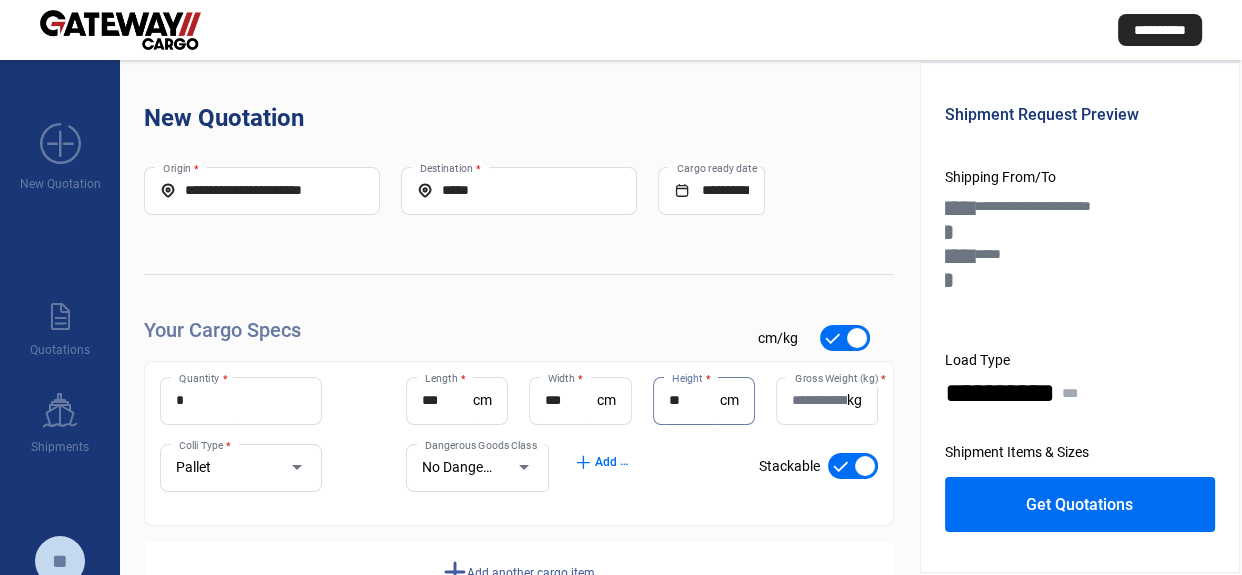 type on "**" 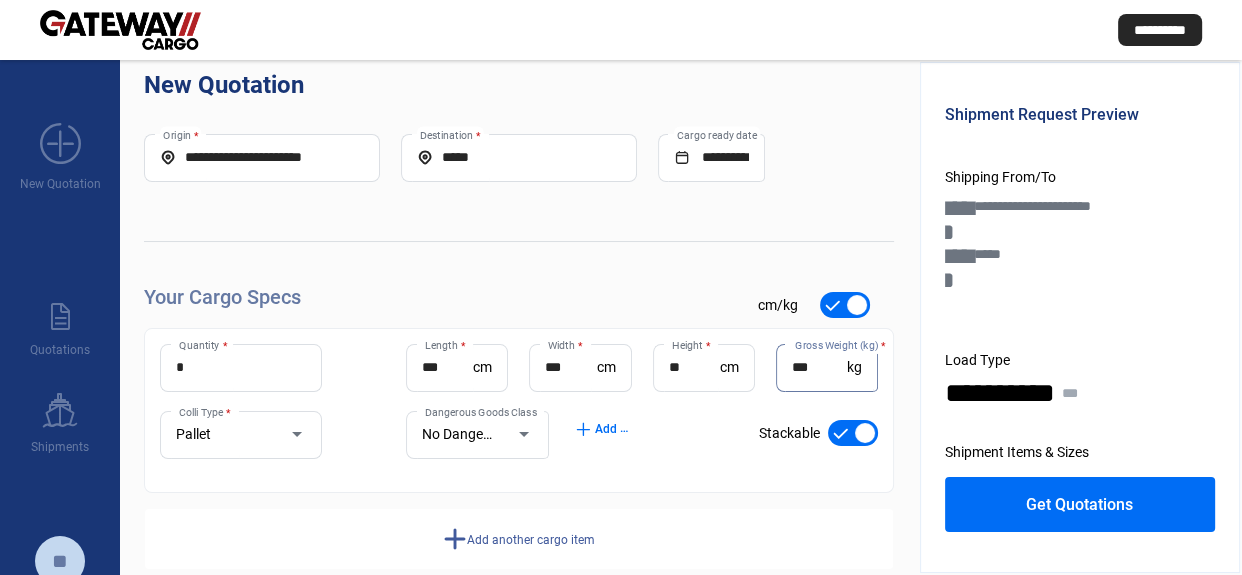 scroll, scrollTop: 67, scrollLeft: 0, axis: vertical 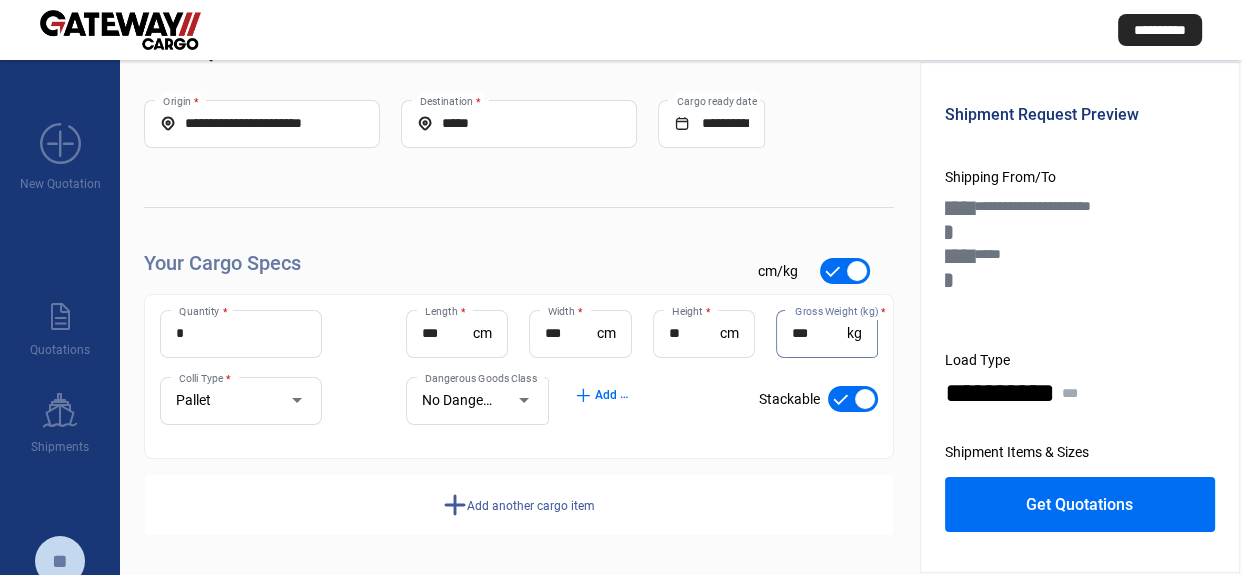 type on "***" 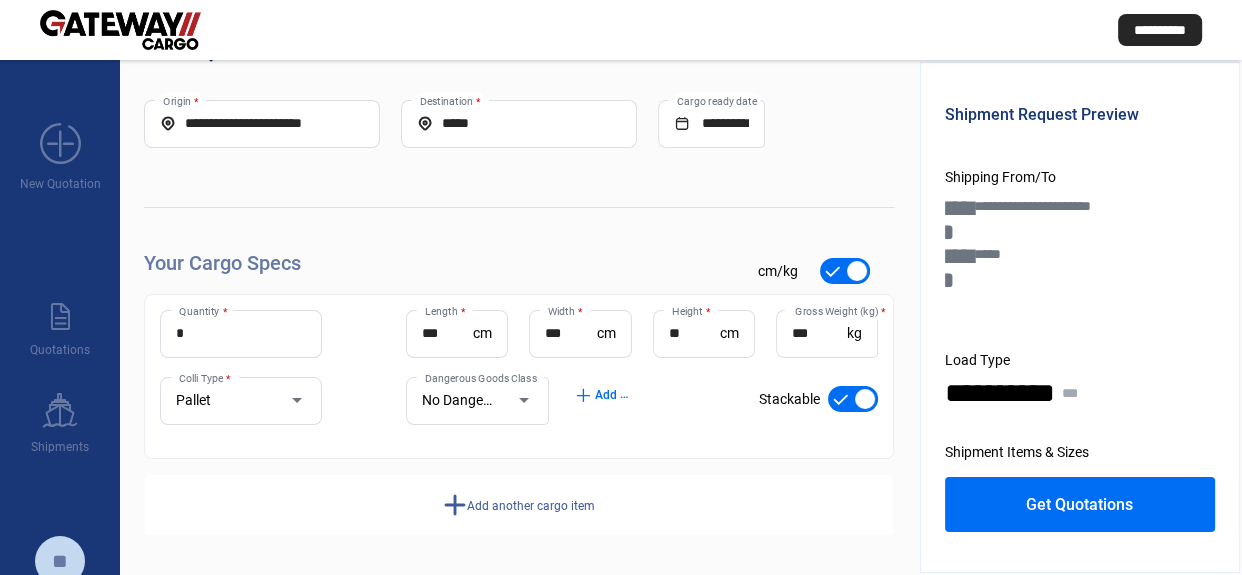 click on "add  Add another cargo item" 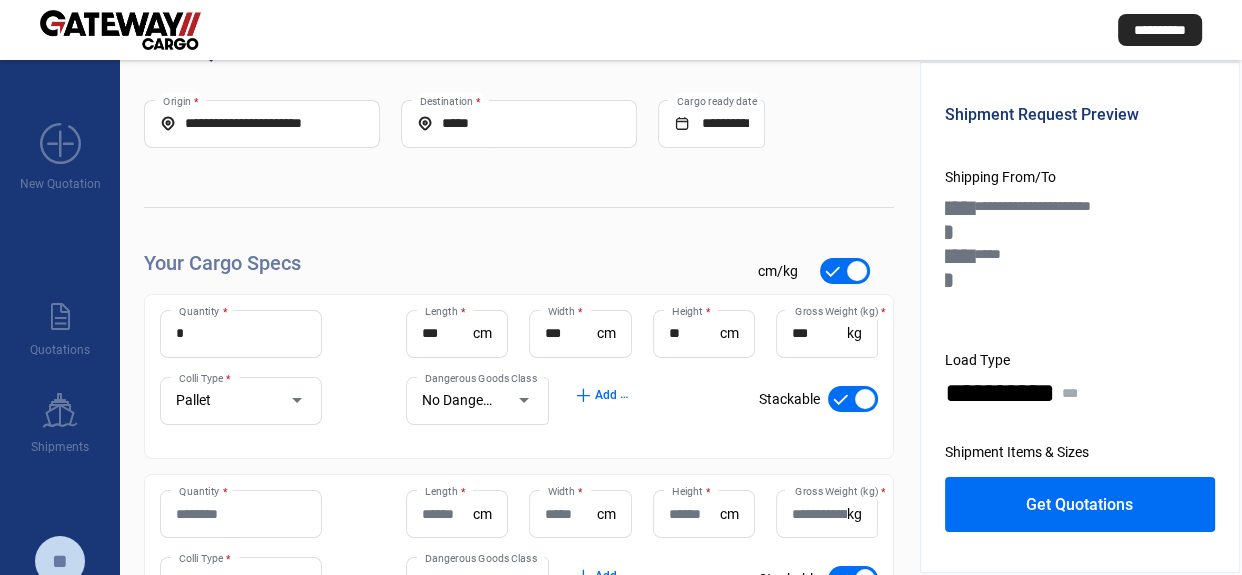 click on "Quantity *" at bounding box center [241, 514] 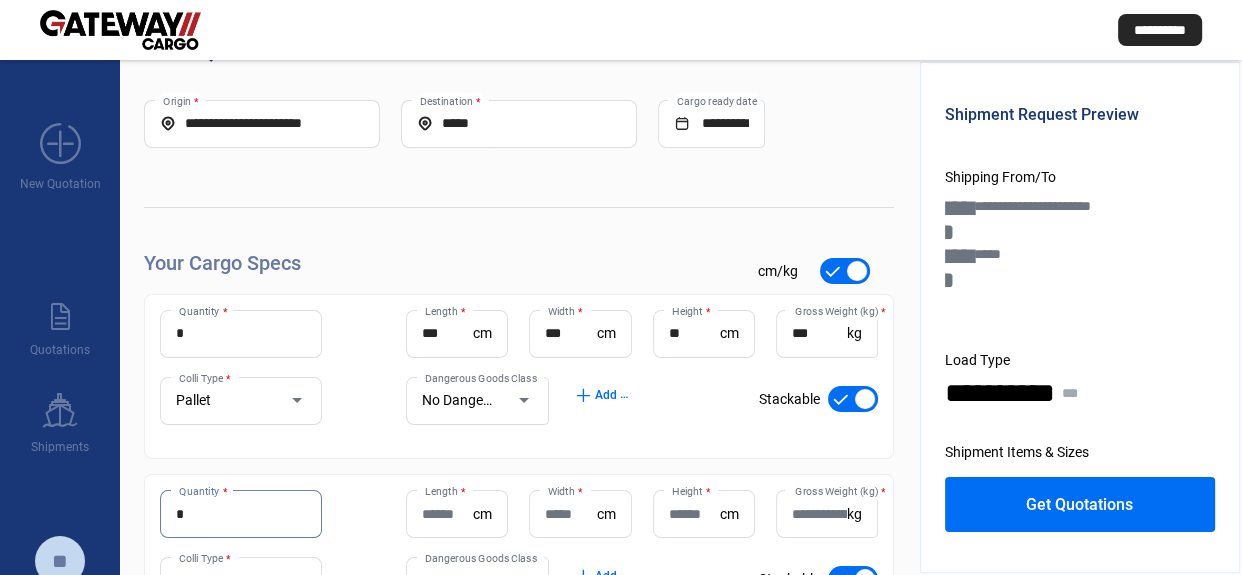 type on "*" 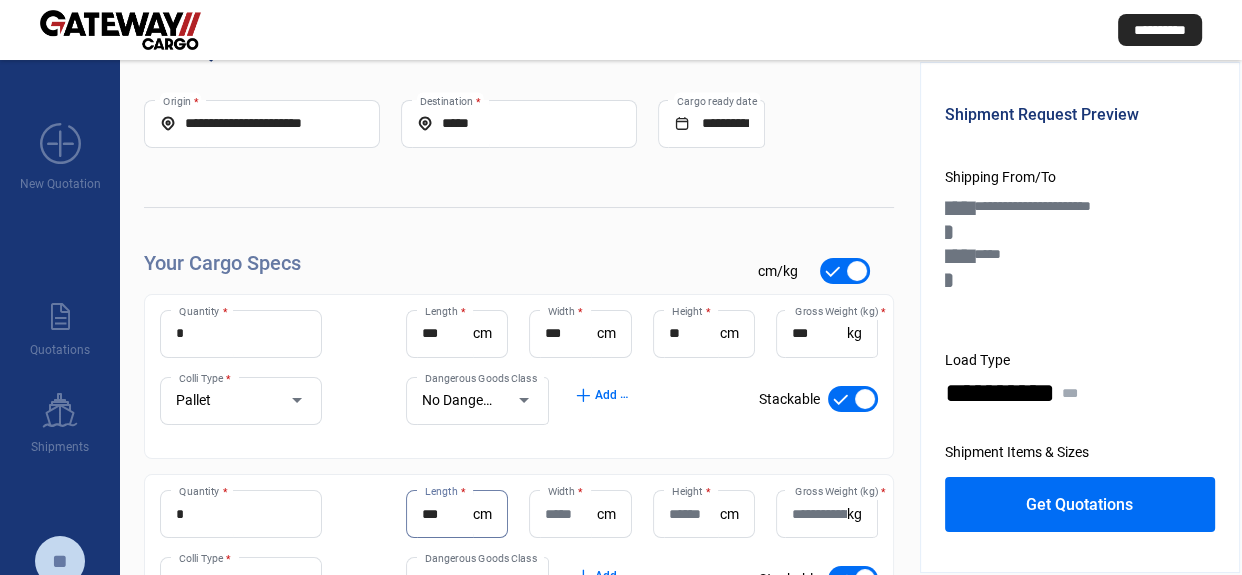 type on "***" 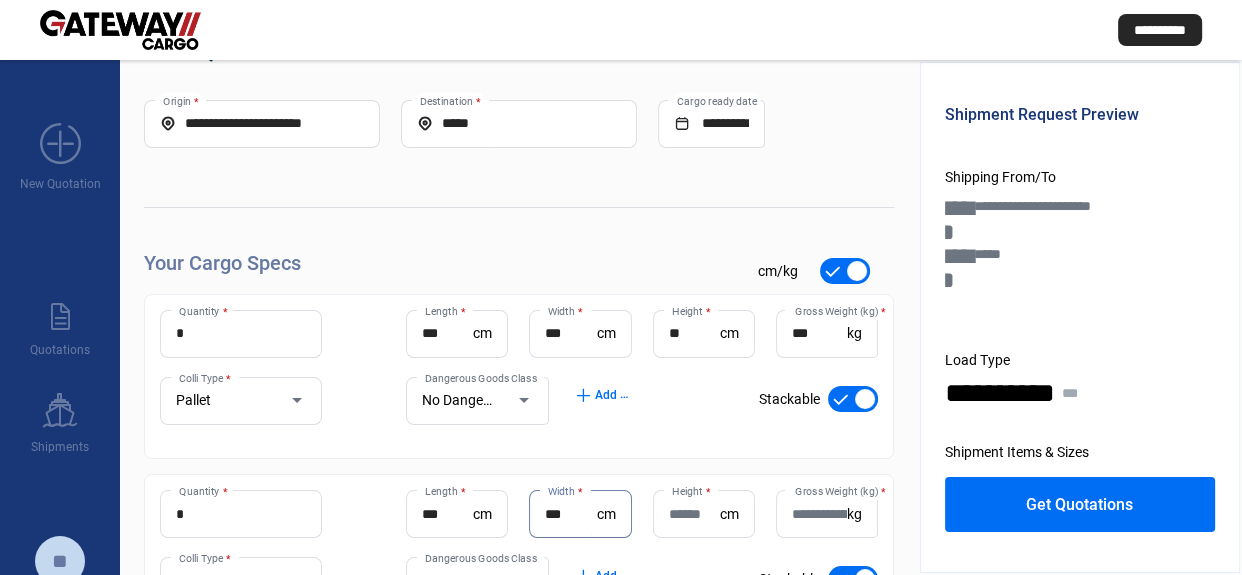 type on "***" 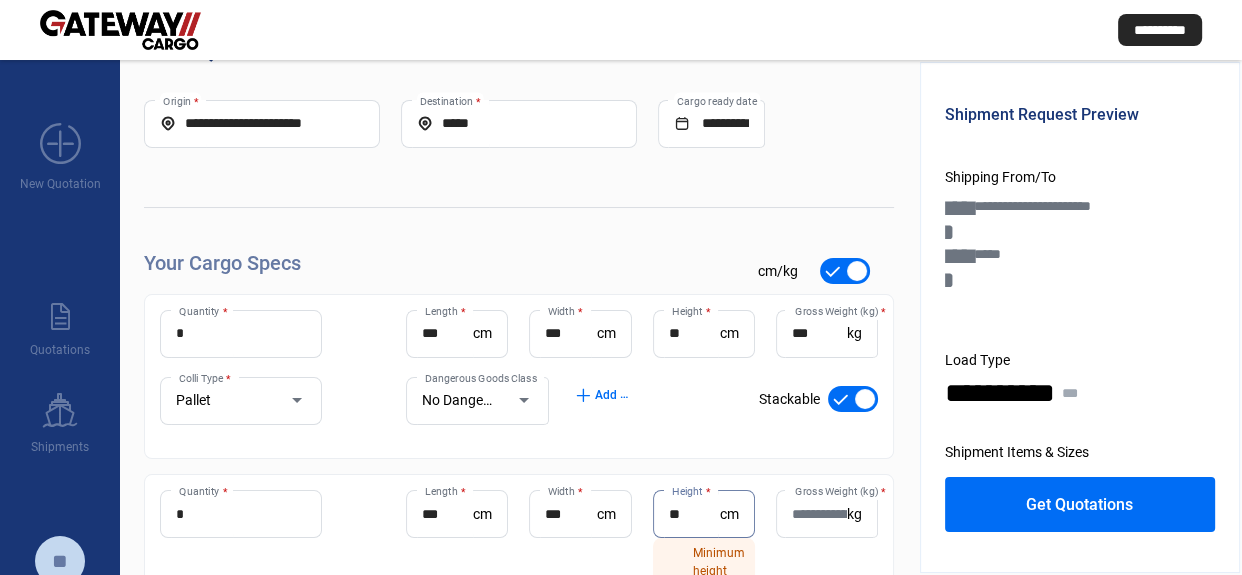 type on "**" 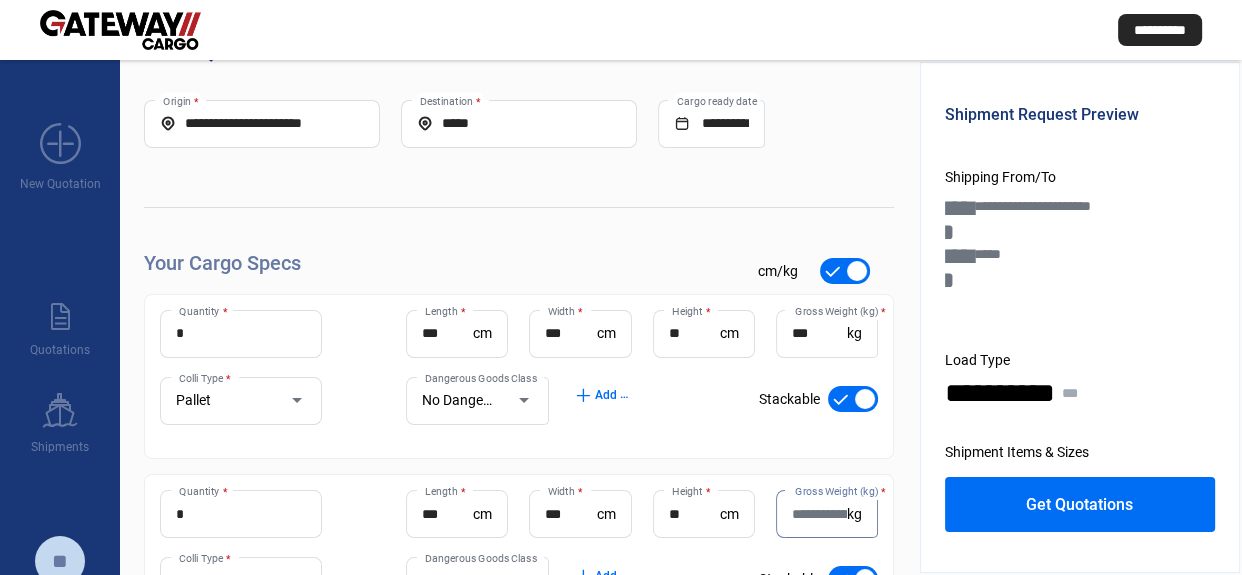 drag, startPoint x: 792, startPoint y: 517, endPoint x: 790, endPoint y: 504, distance: 13.152946 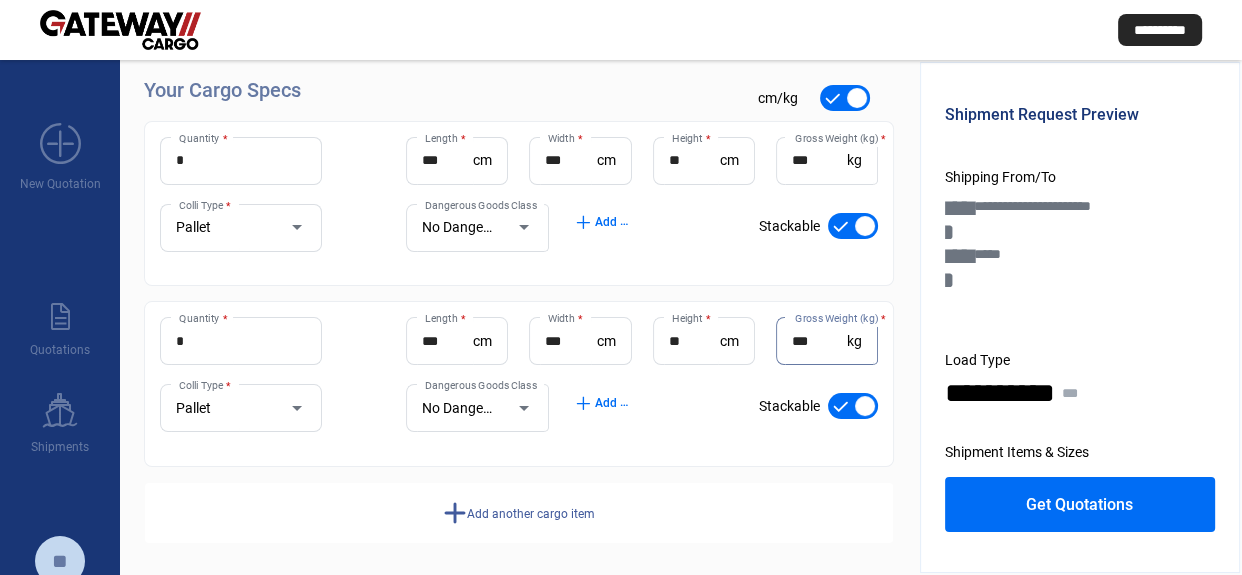 scroll, scrollTop: 248, scrollLeft: 0, axis: vertical 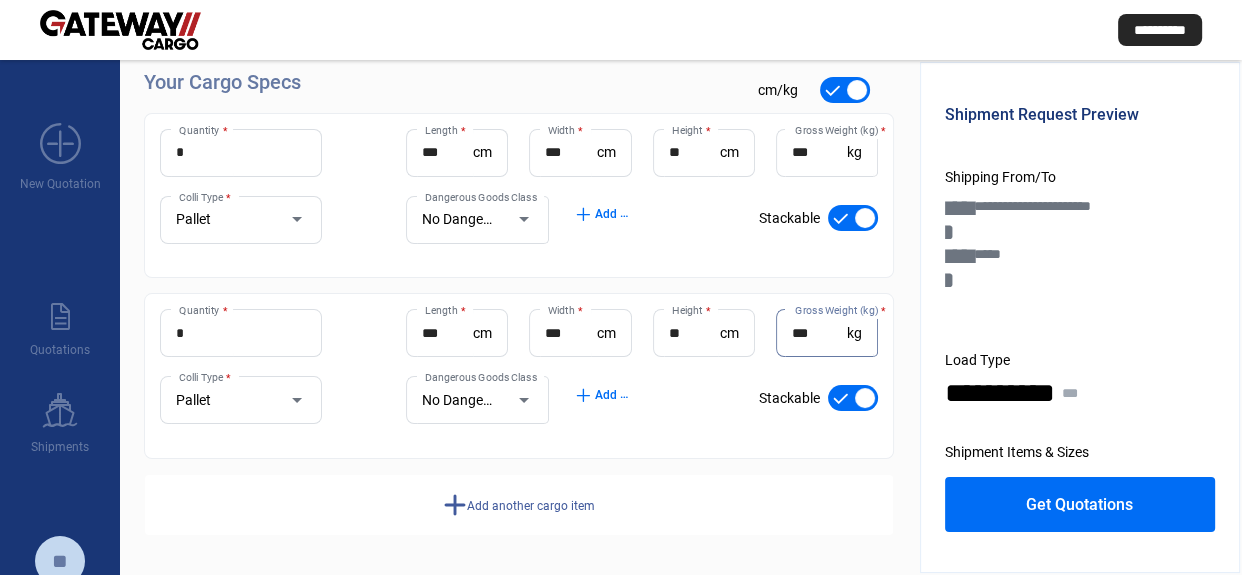 type on "***" 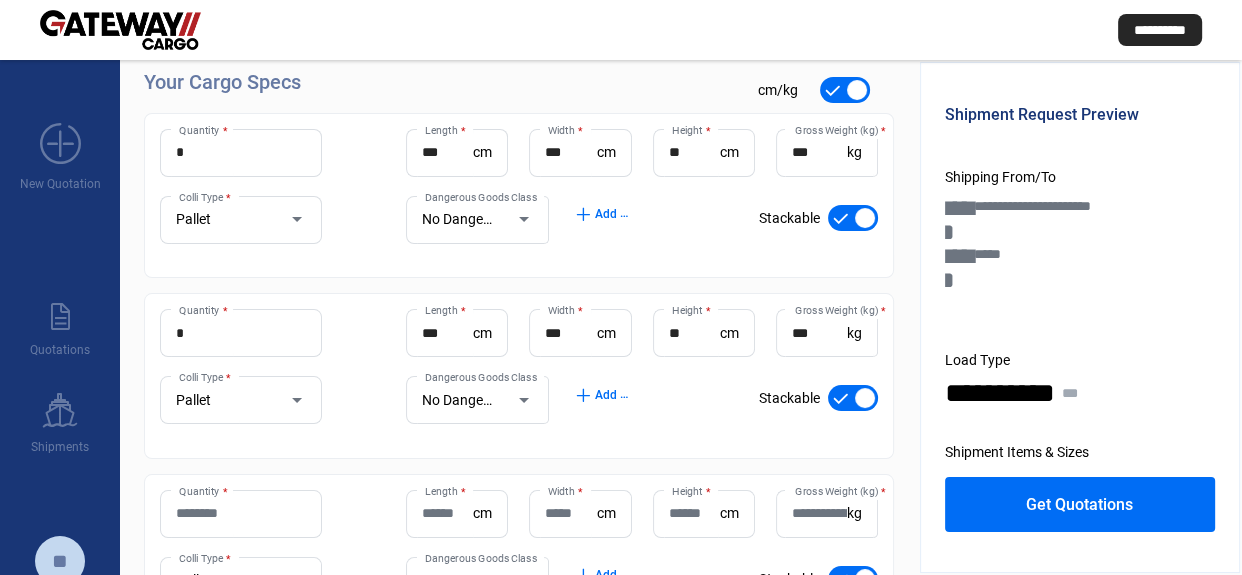 click on "Quantity *" at bounding box center (241, 513) 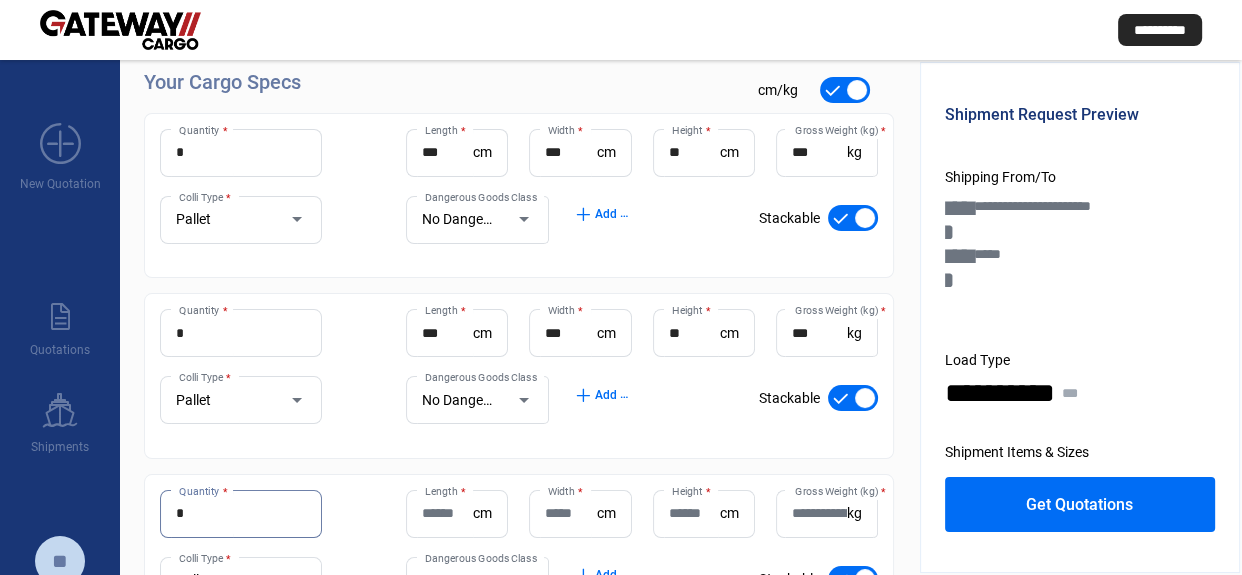 type on "*" 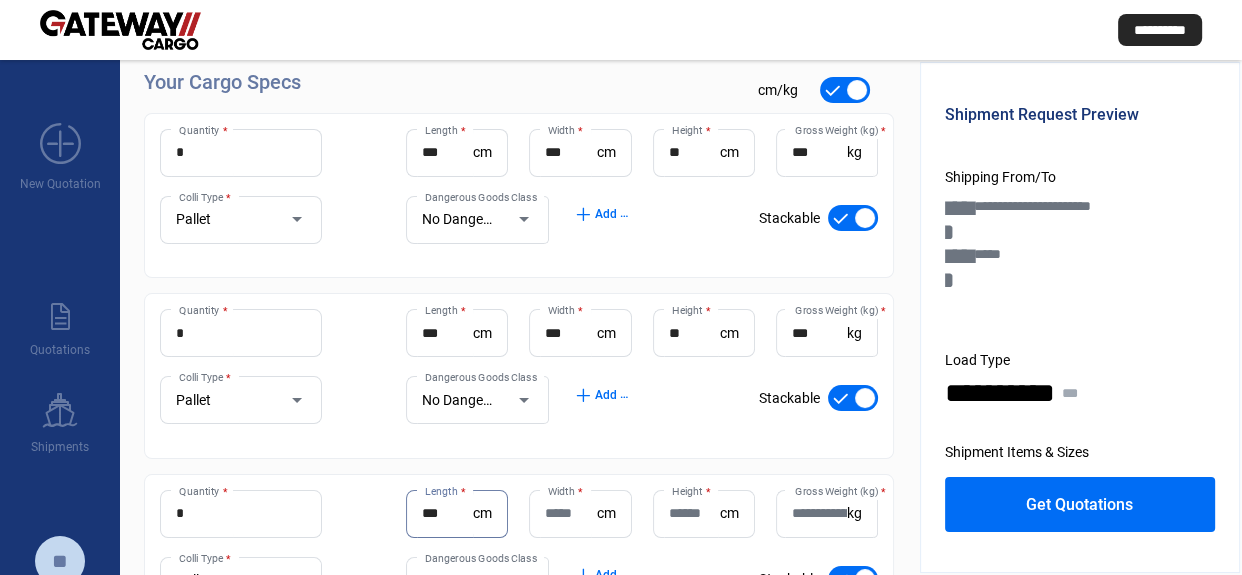type on "***" 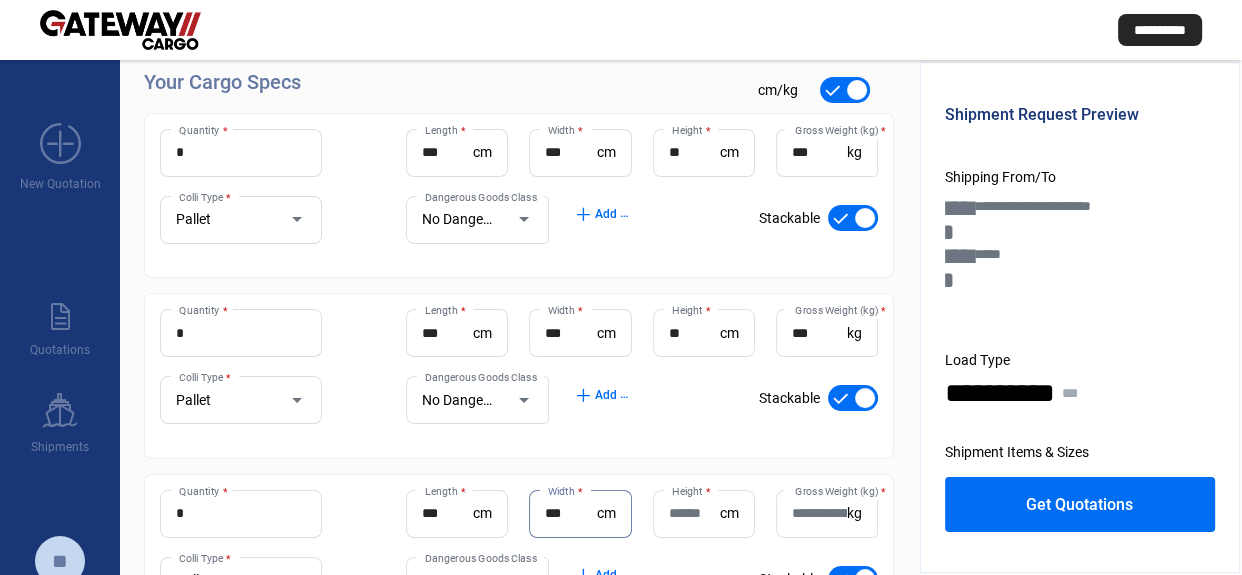 type on "***" 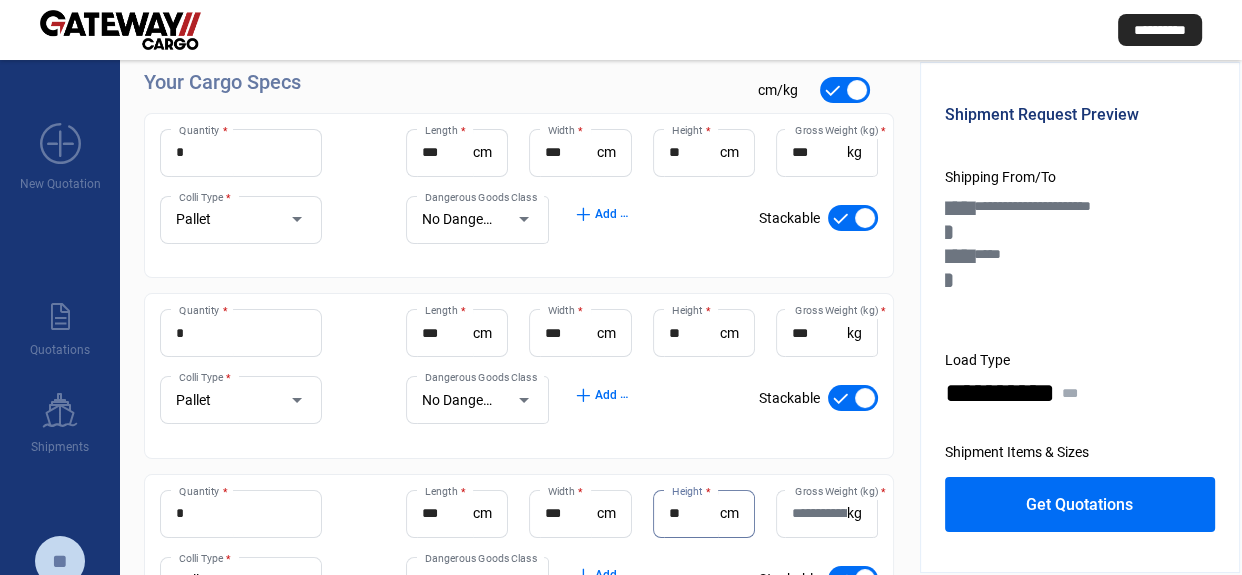 type on "**" 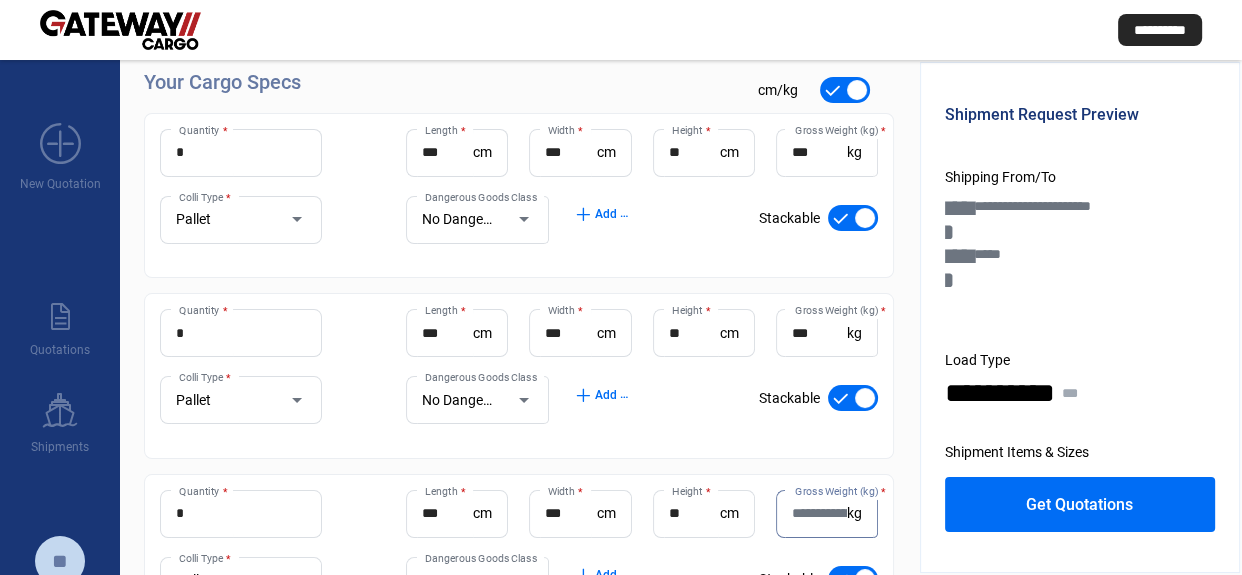 click on "Gross Weight (kg)  *" 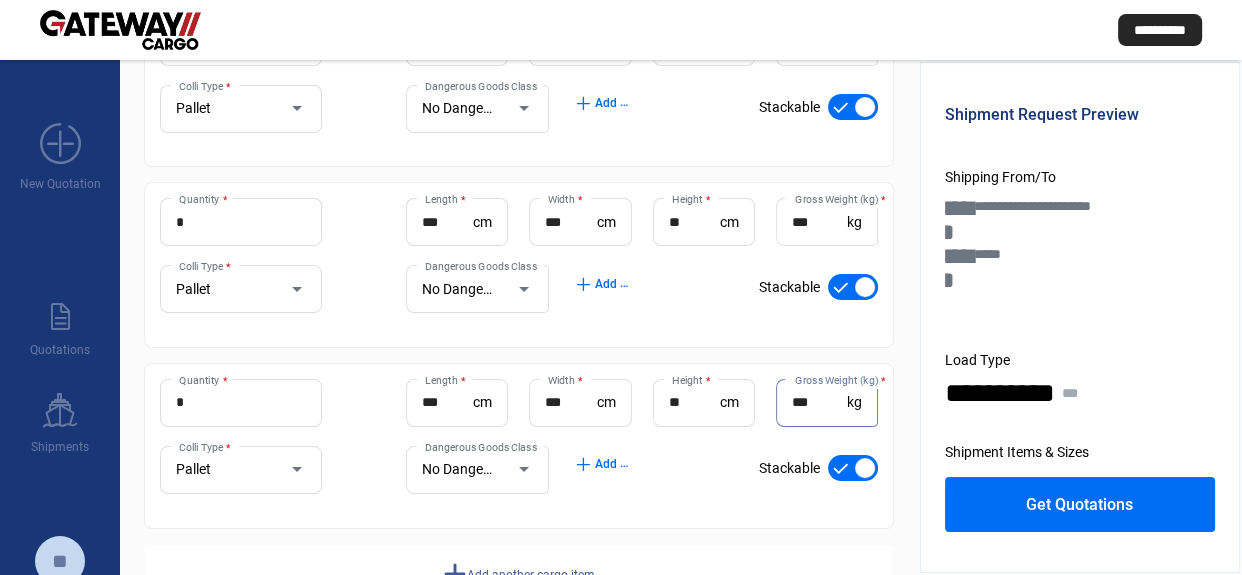 scroll, scrollTop: 428, scrollLeft: 0, axis: vertical 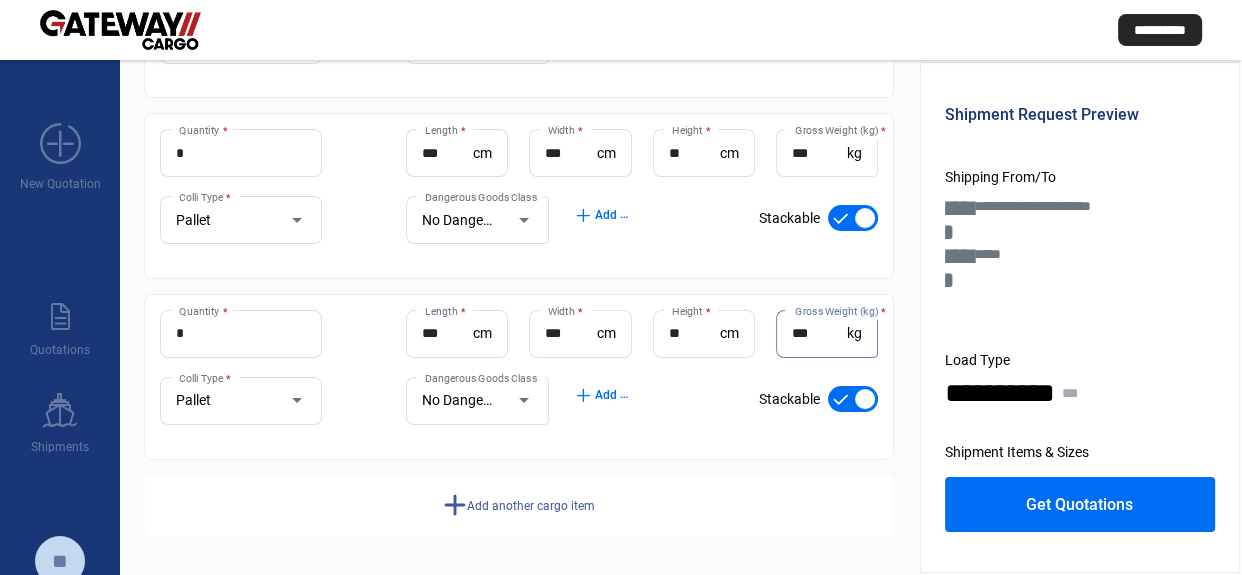 type on "***" 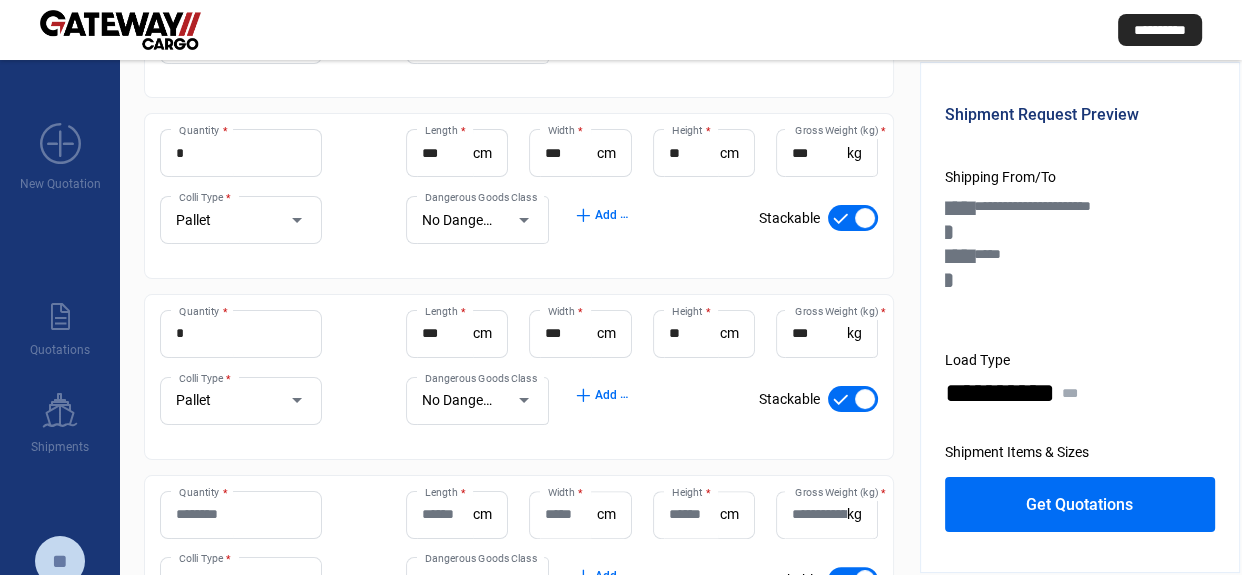 click on "Quantity *" at bounding box center (241, 514) 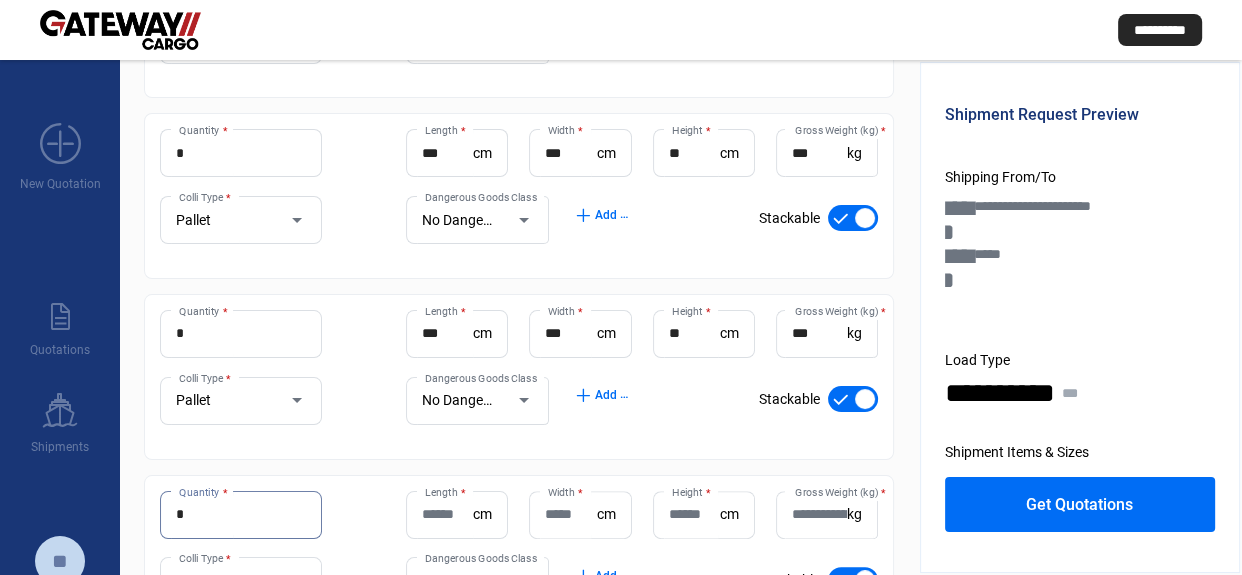 type on "*" 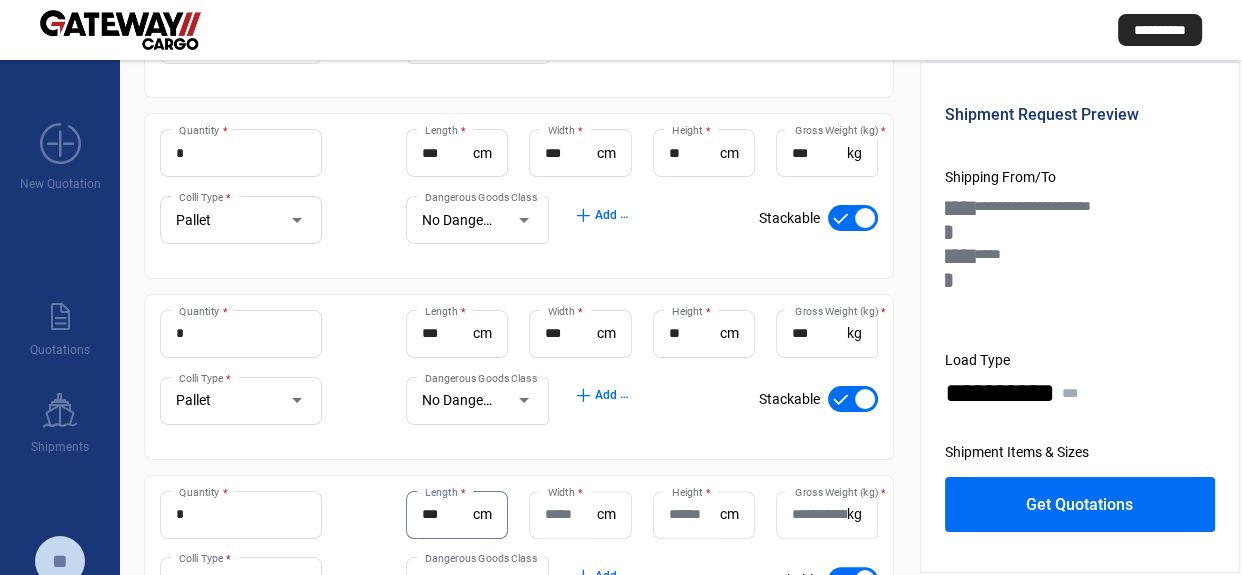 type on "***" 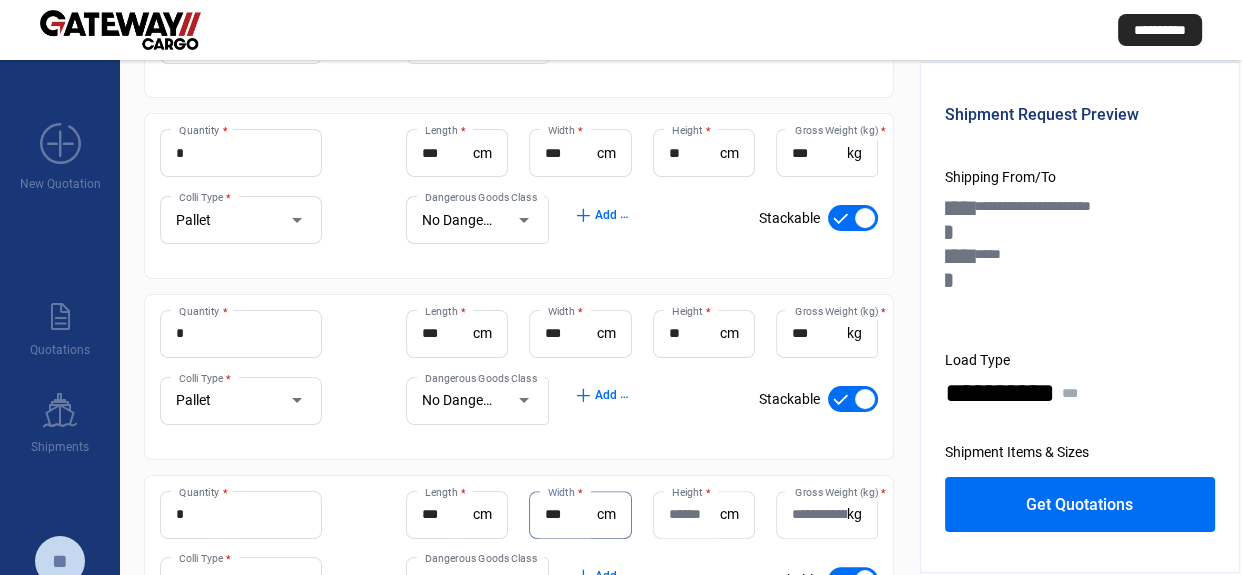 type on "***" 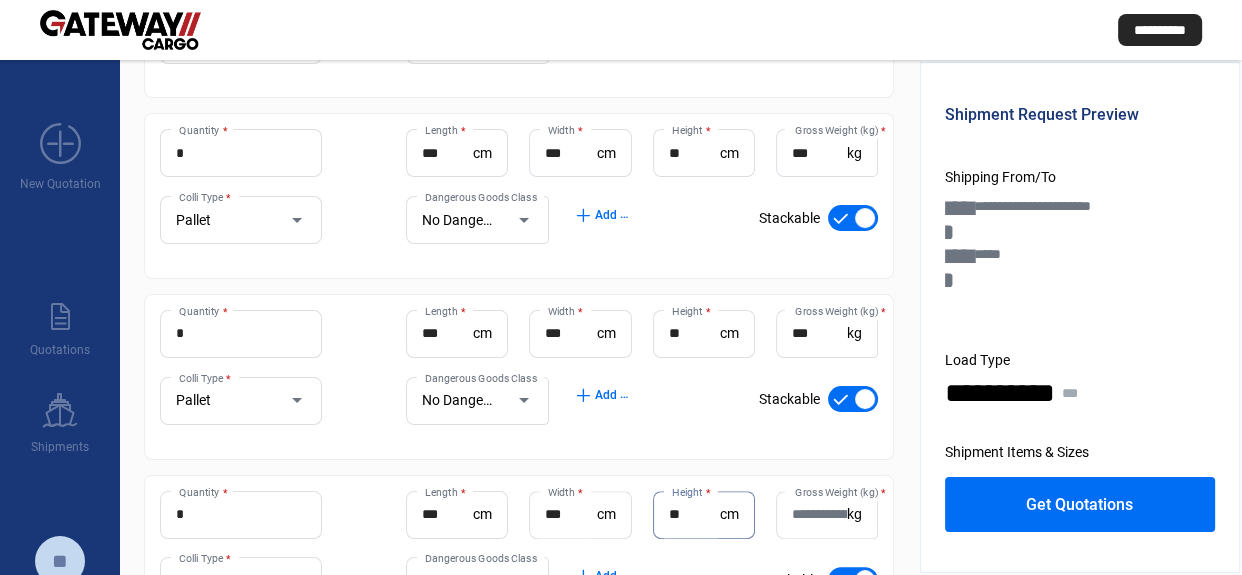 type on "**" 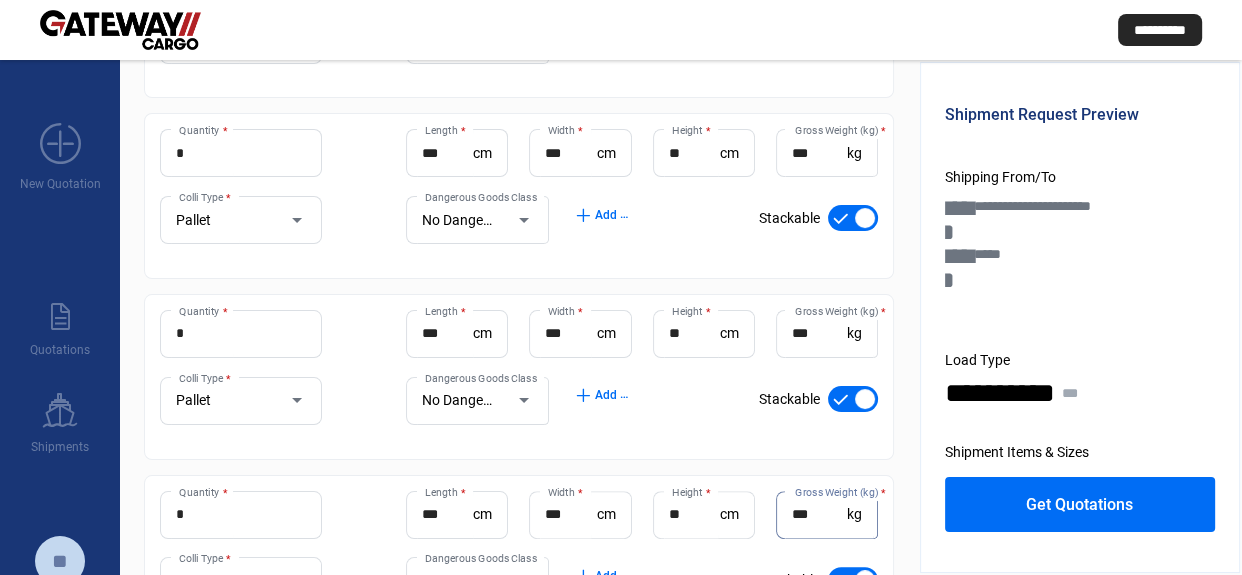 type on "***" 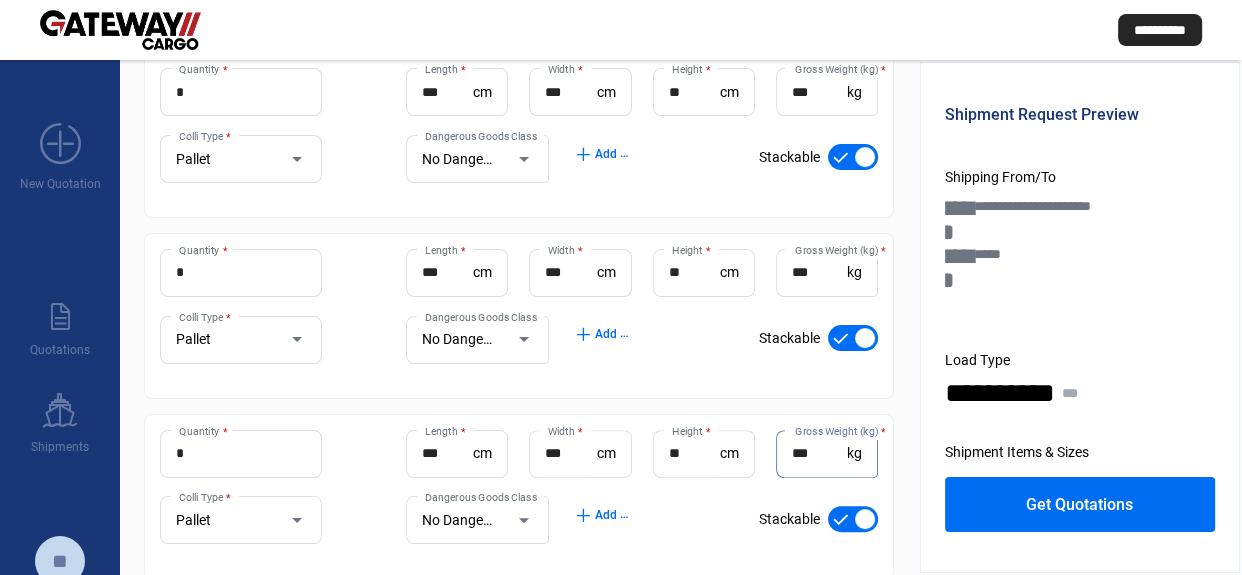 scroll, scrollTop: 609, scrollLeft: 0, axis: vertical 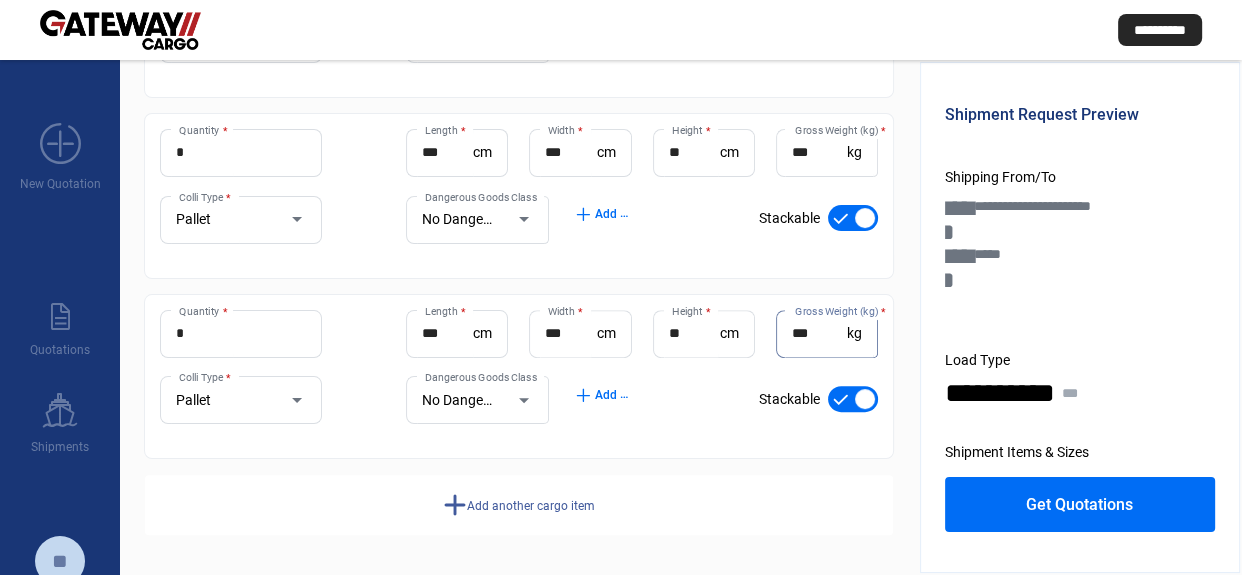 click on "add  Add another cargo item" 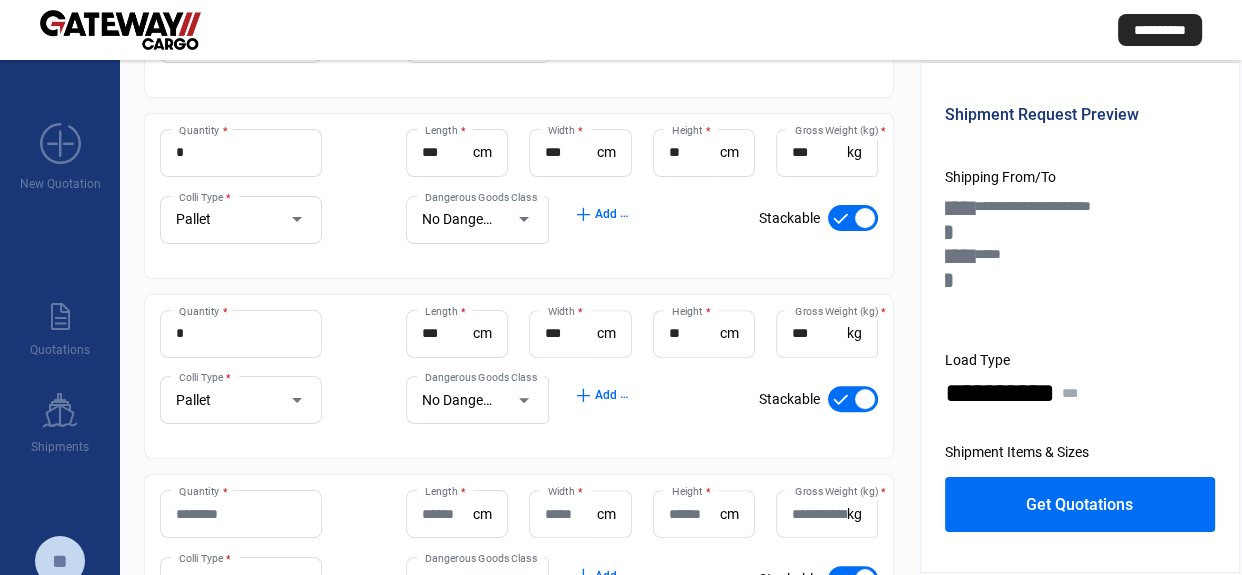 click on "Quantity *" at bounding box center [241, 514] 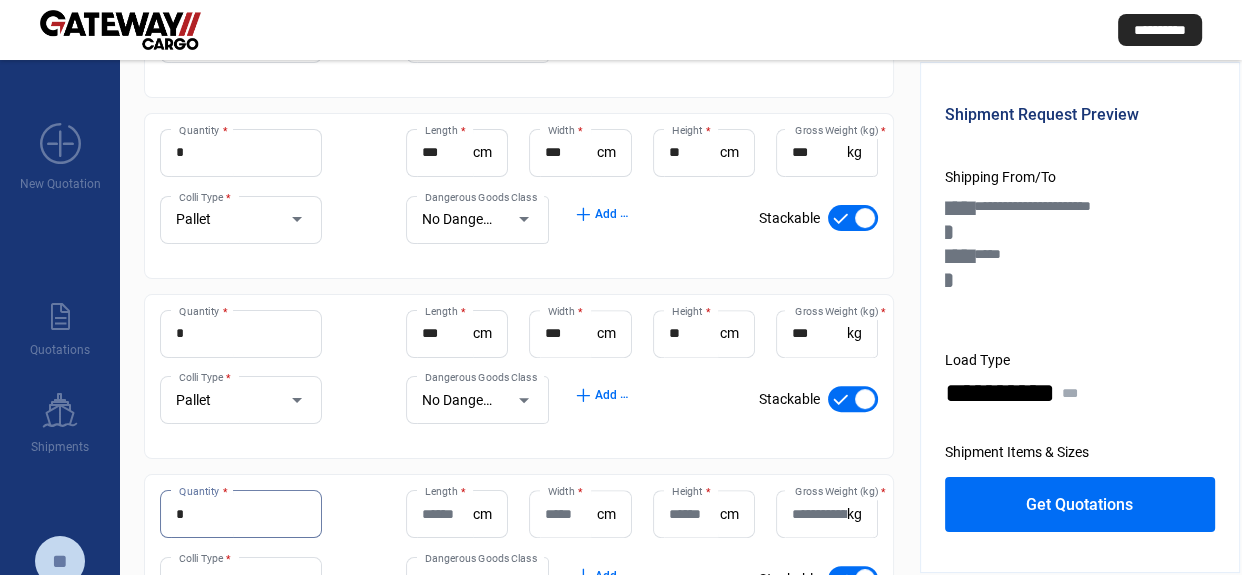 type on "*" 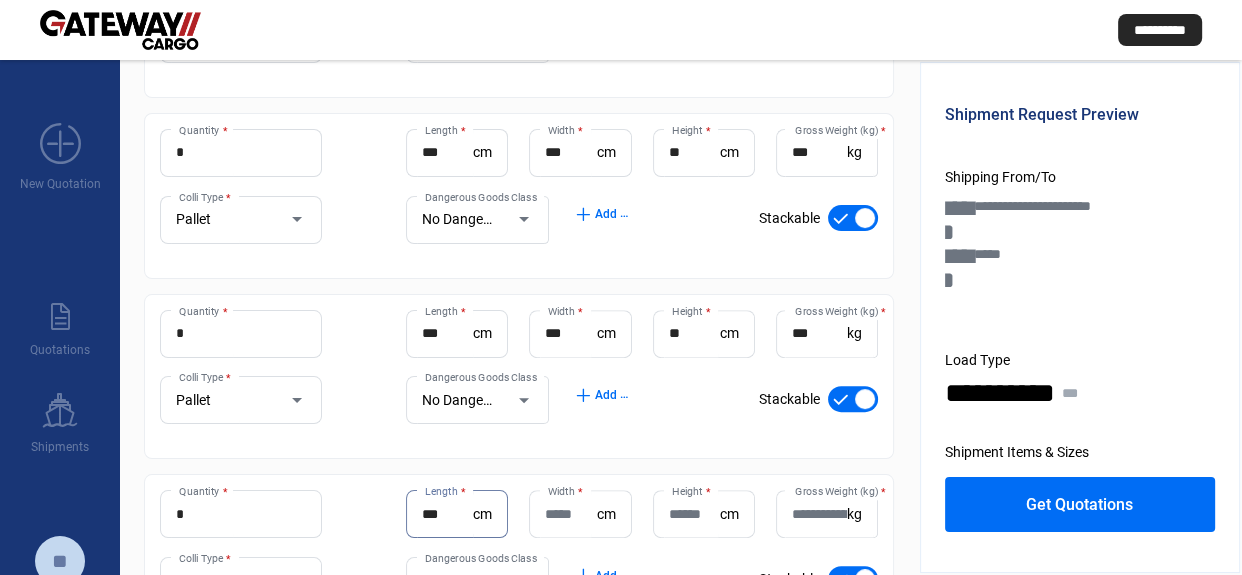type on "***" 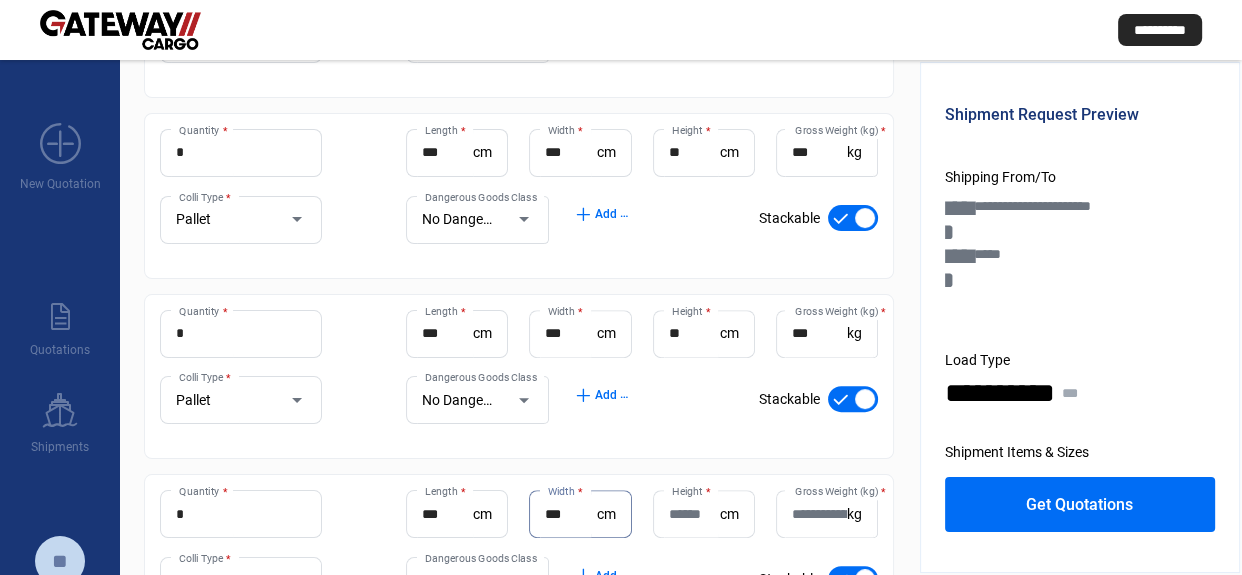 type on "***" 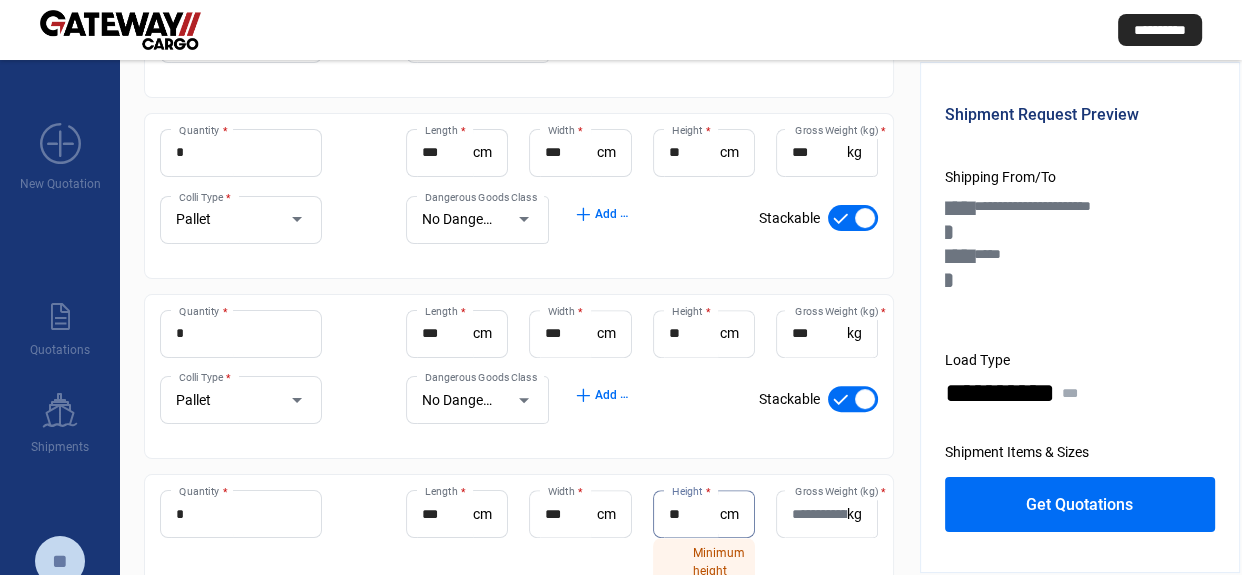 type on "**" 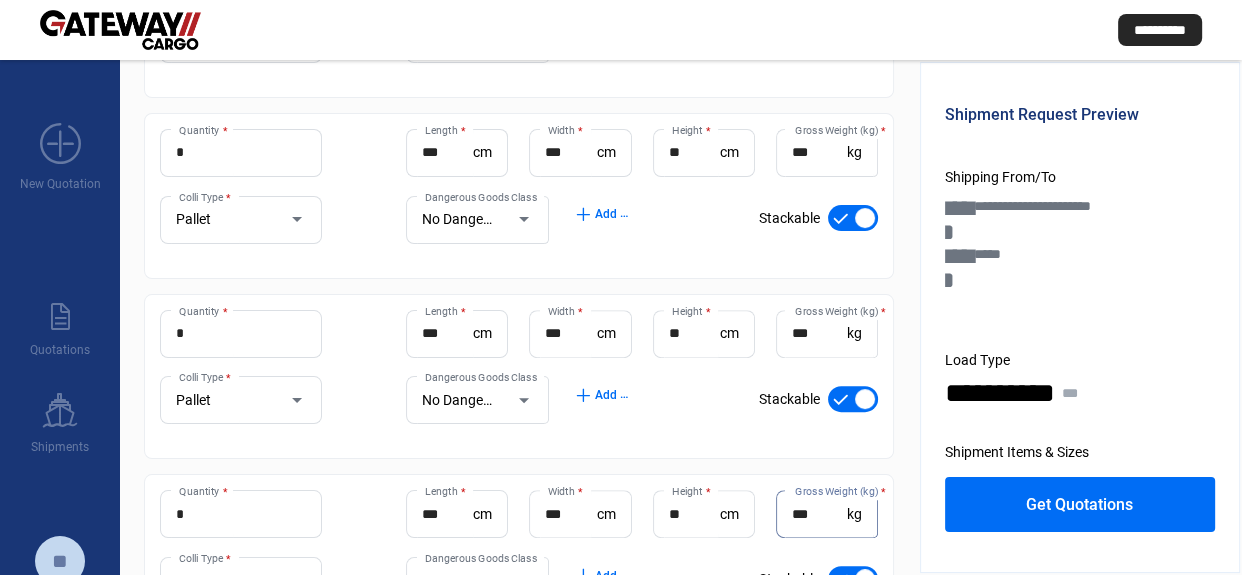 type on "***" 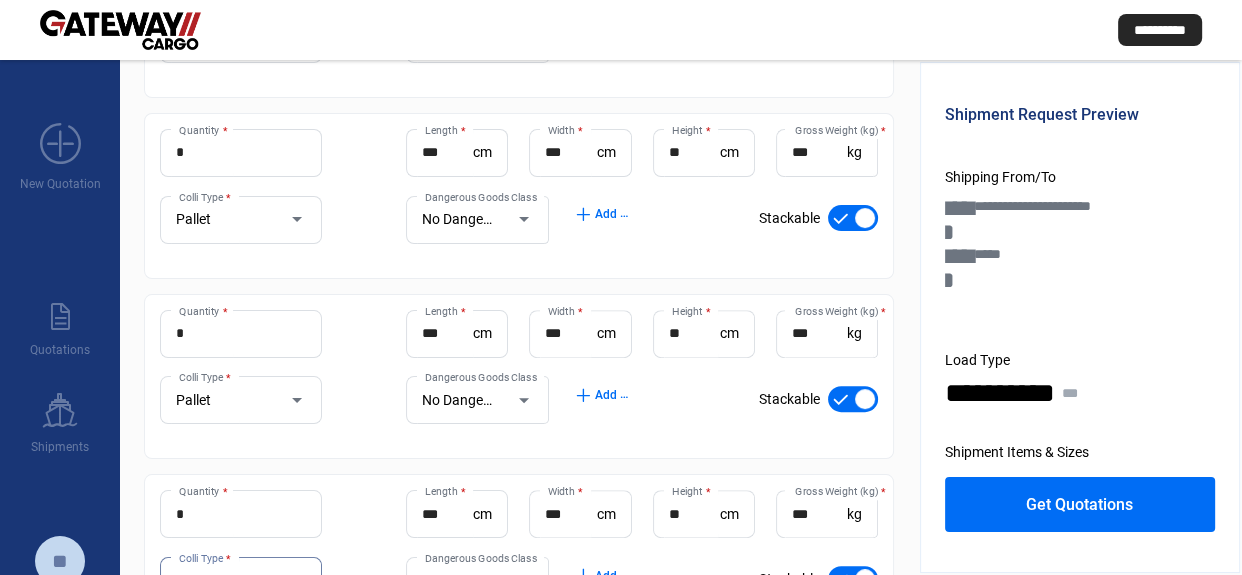 scroll, scrollTop: 625, scrollLeft: 0, axis: vertical 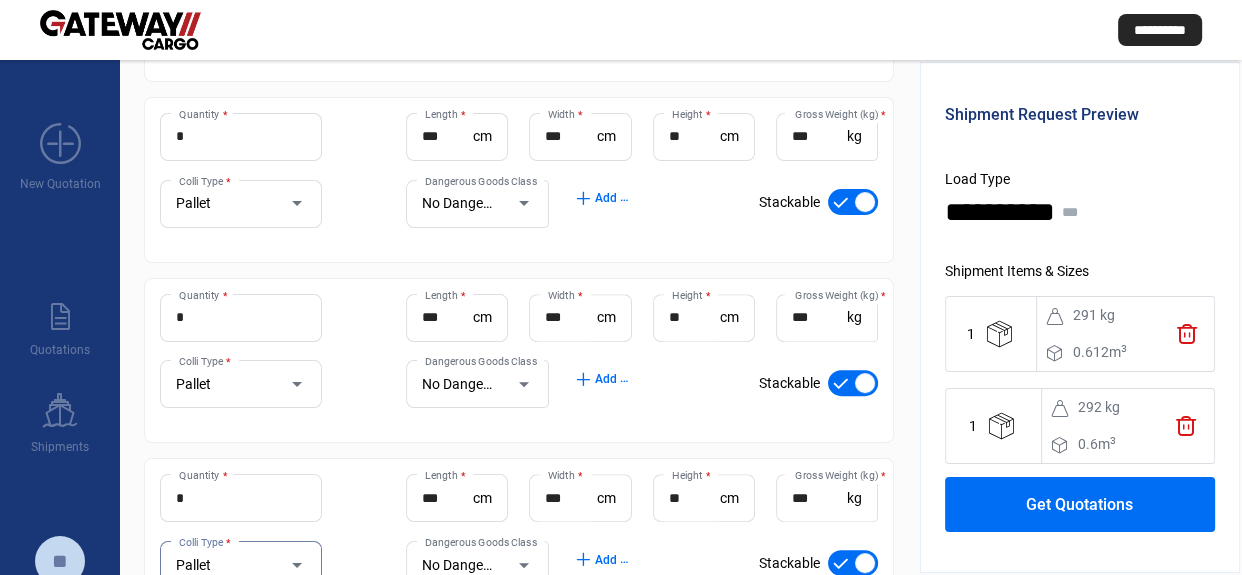 click on "Get Quotations" 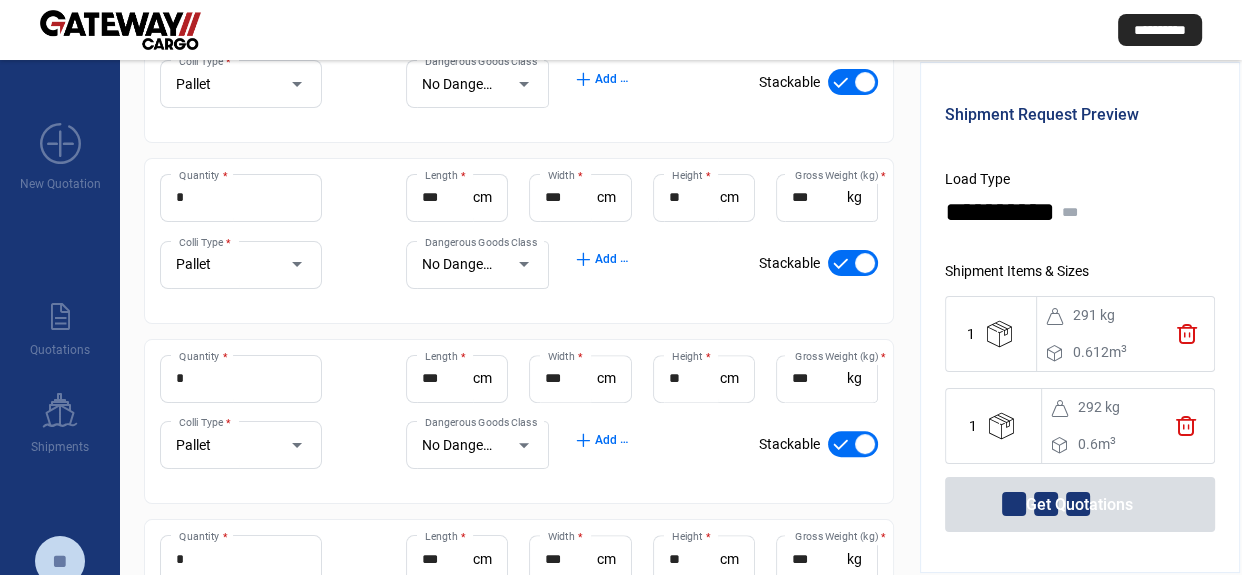 scroll, scrollTop: 272, scrollLeft: 0, axis: vertical 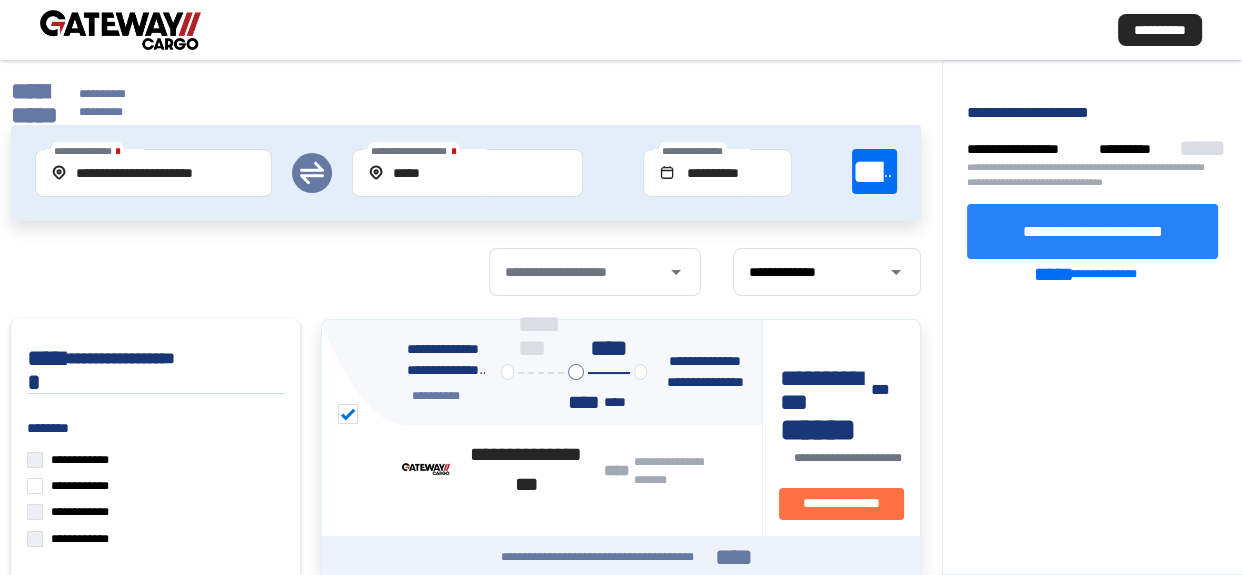 click on "**********" 